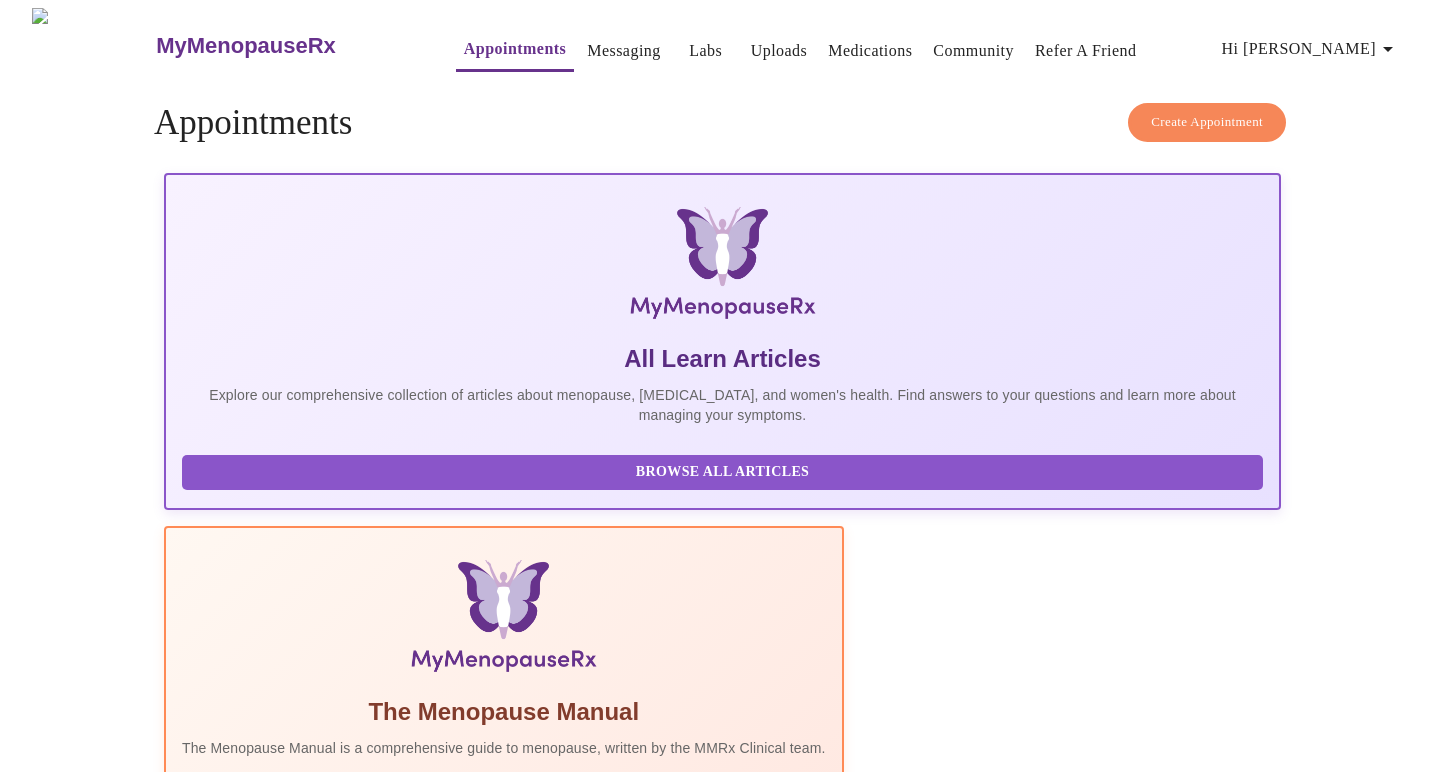 scroll, scrollTop: 0, scrollLeft: 0, axis: both 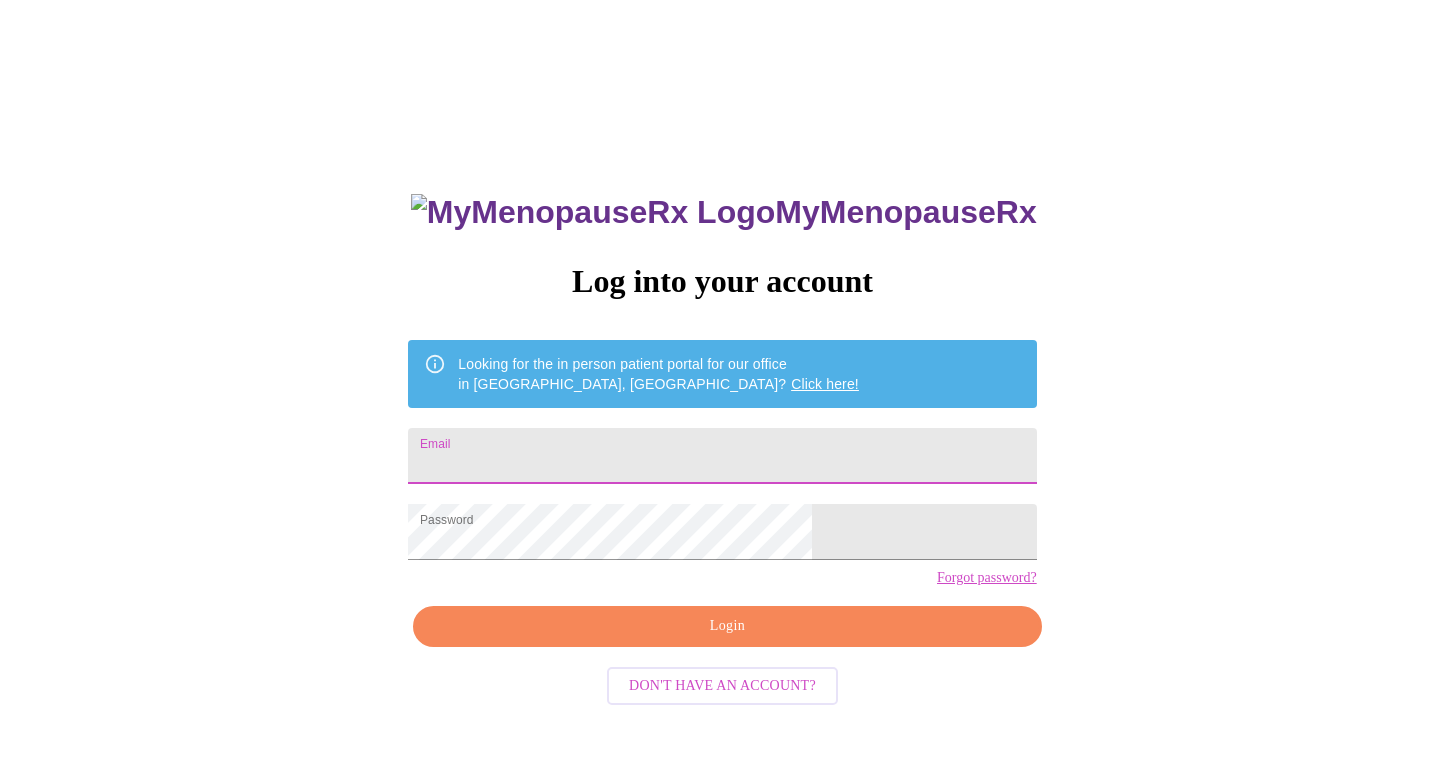 click on "Email" at bounding box center (722, 456) 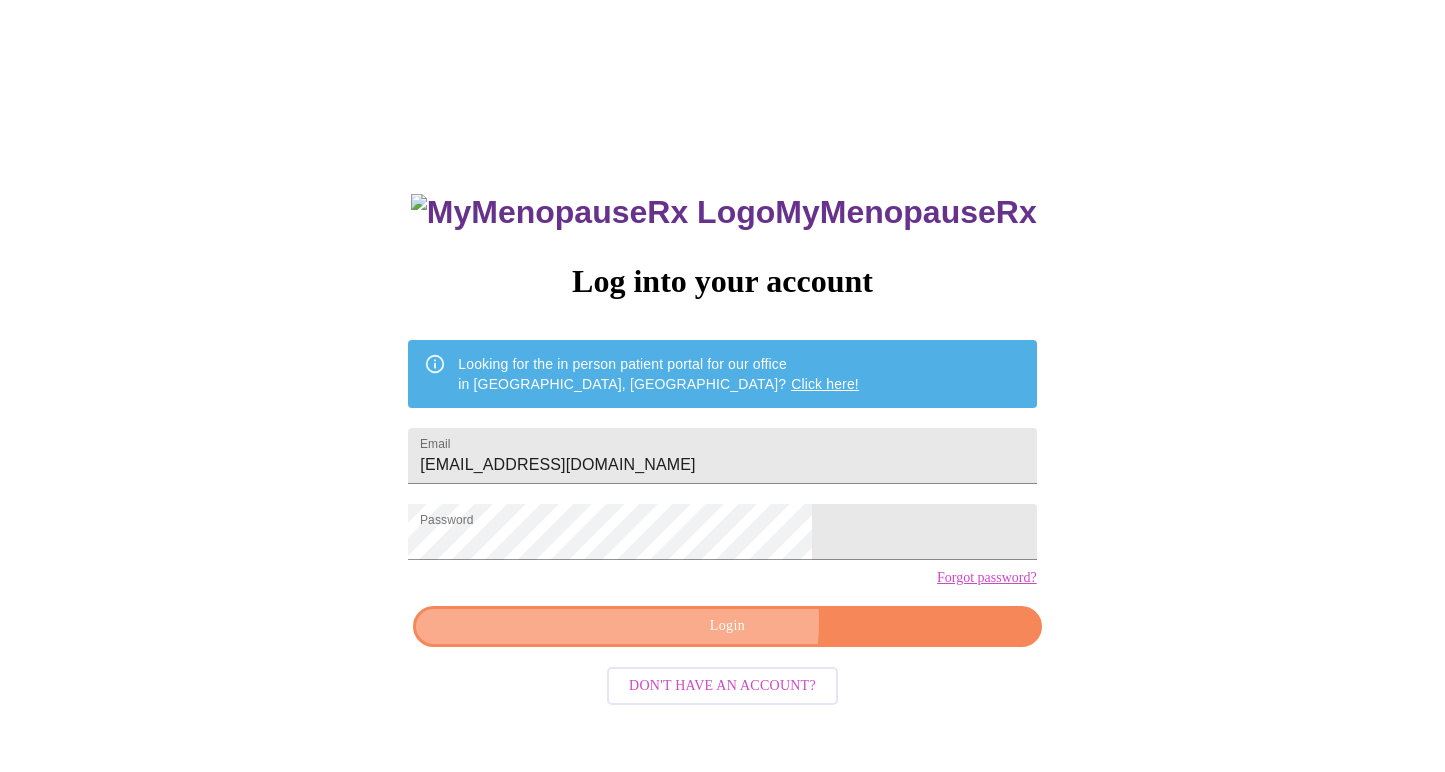 click on "Login" at bounding box center [727, 626] 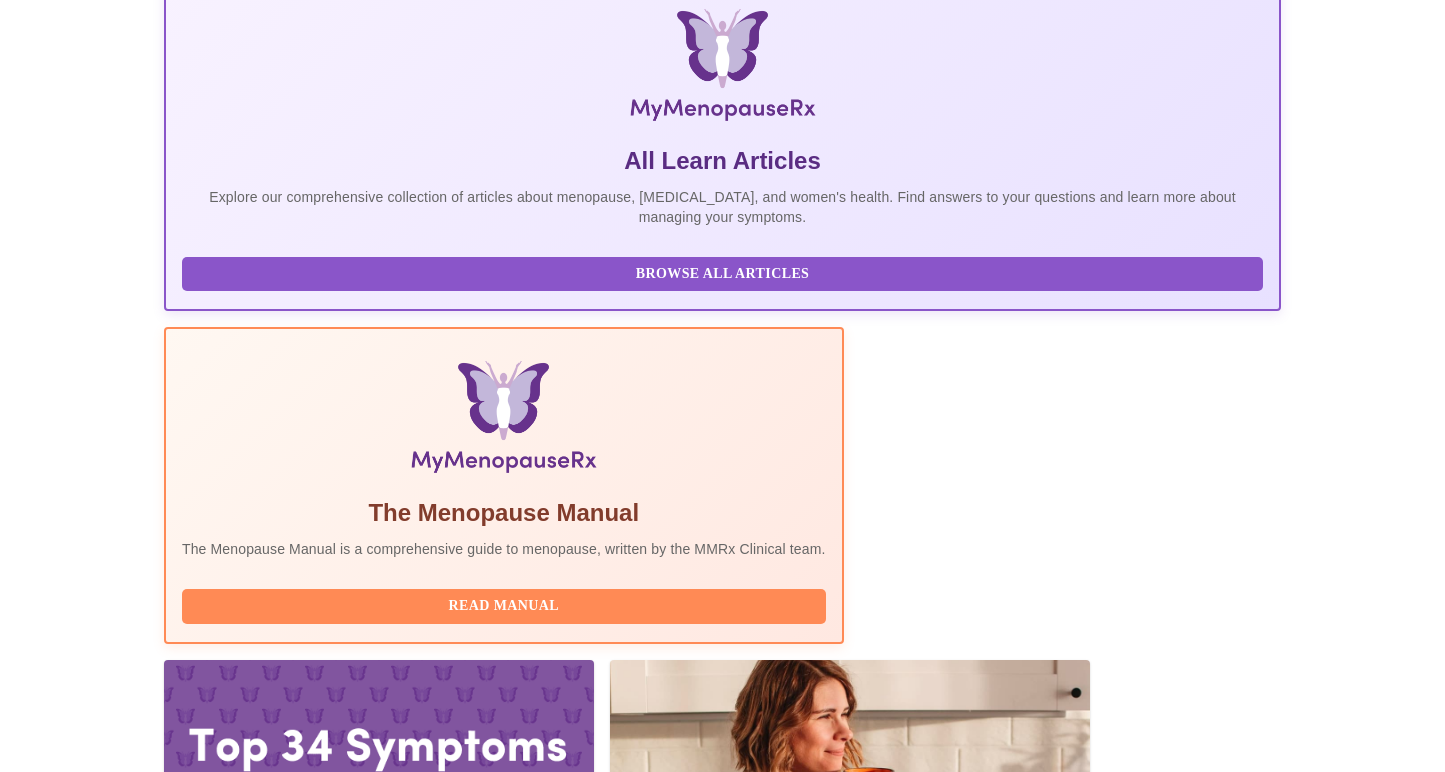 scroll, scrollTop: 314, scrollLeft: 0, axis: vertical 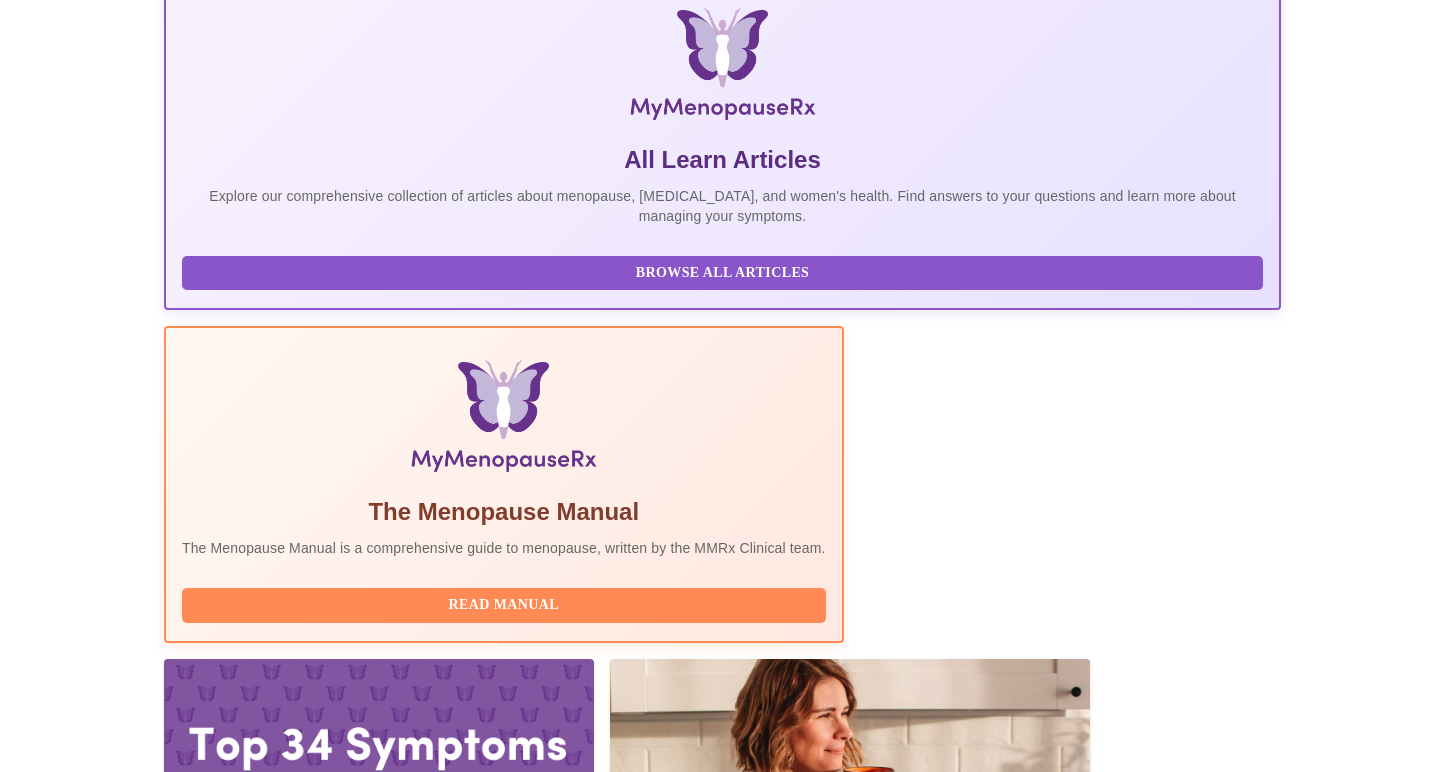 click on "Complete Pre-Assessment" at bounding box center [1145, 2238] 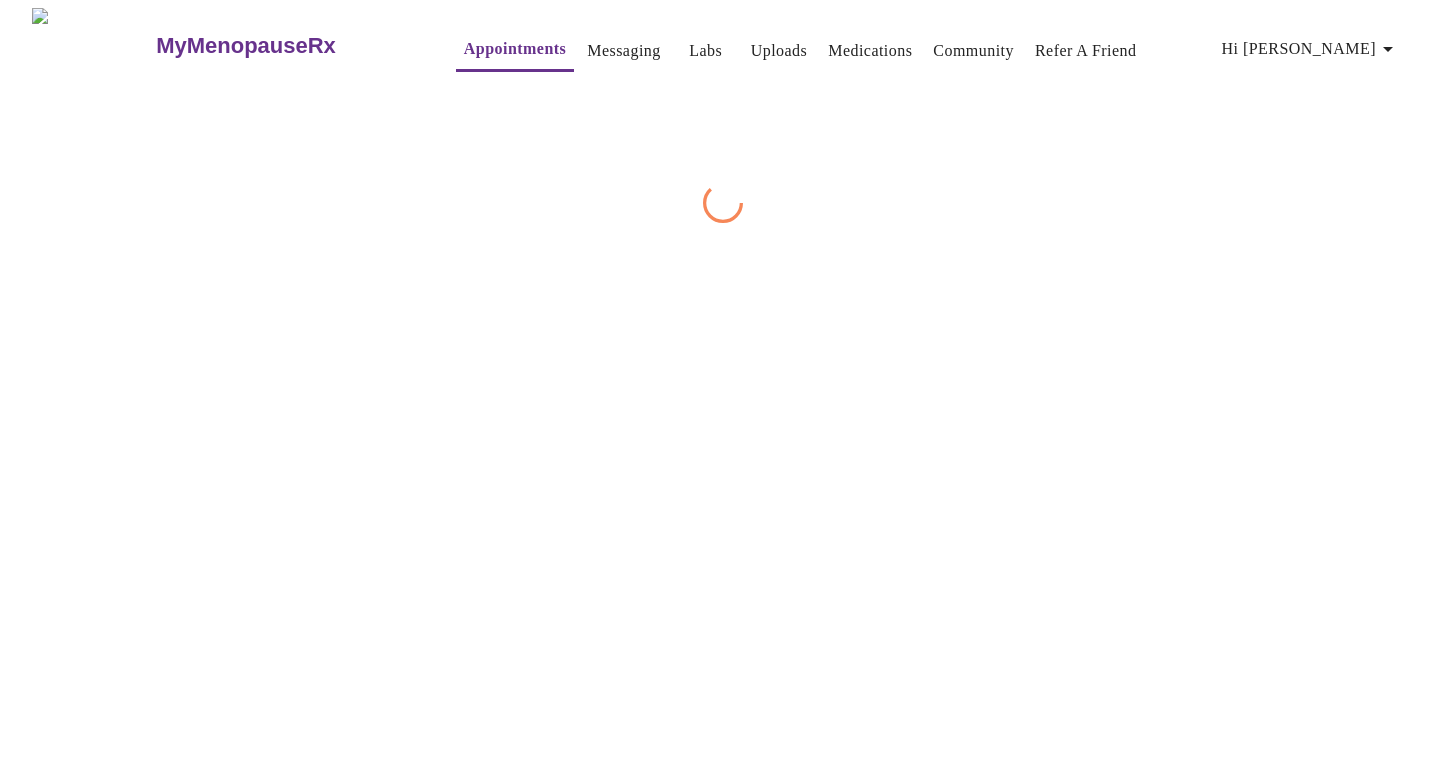 scroll, scrollTop: 0, scrollLeft: 0, axis: both 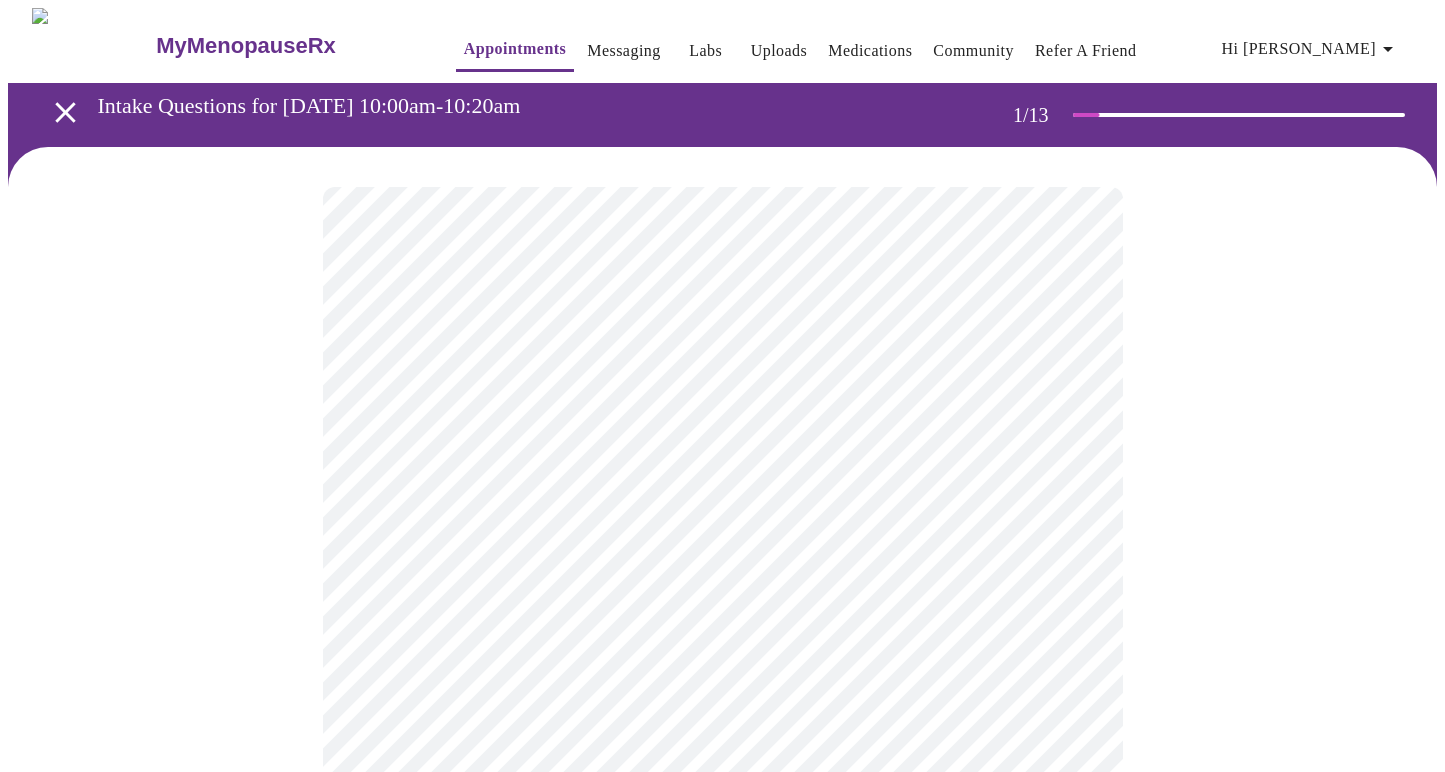 click at bounding box center (722, 991) 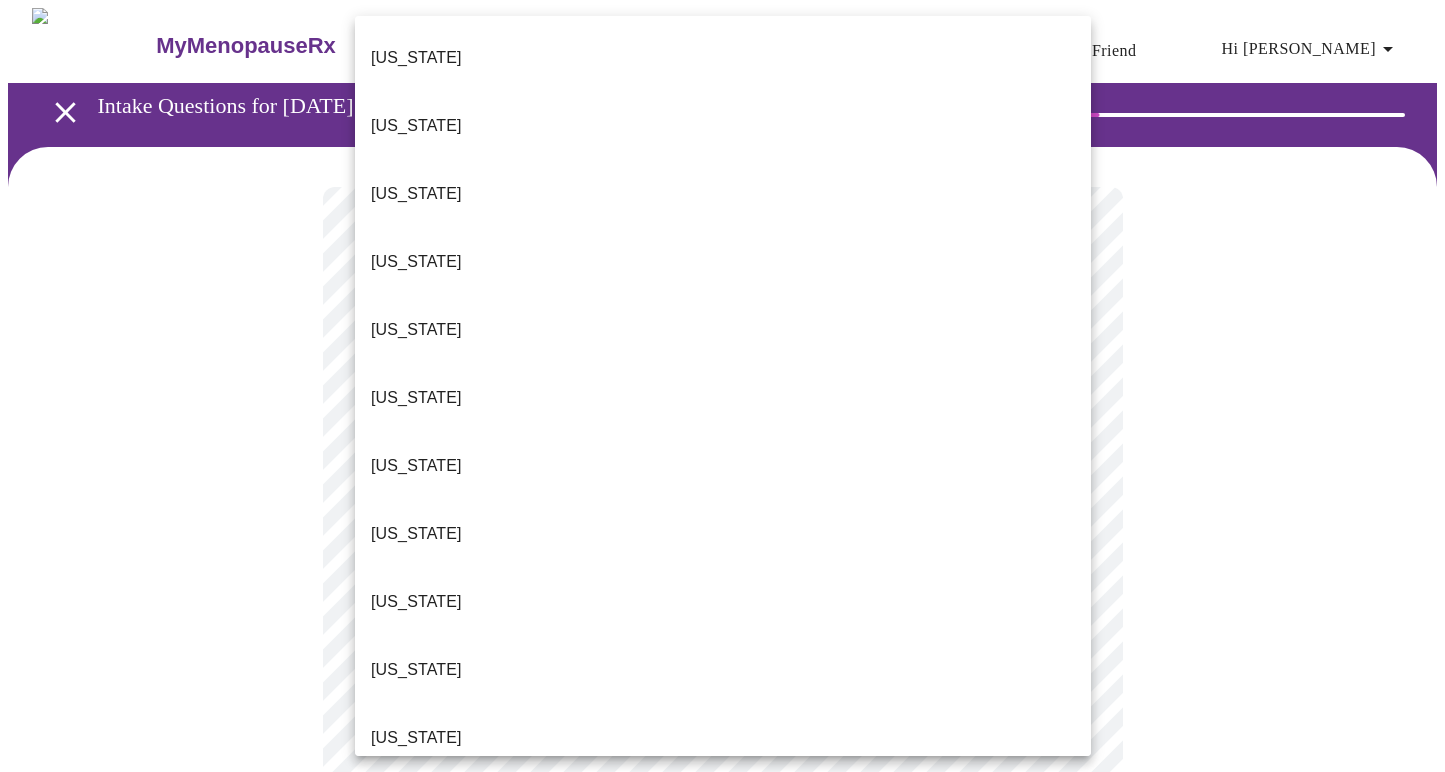 click on "[US_STATE]" at bounding box center (416, 874) 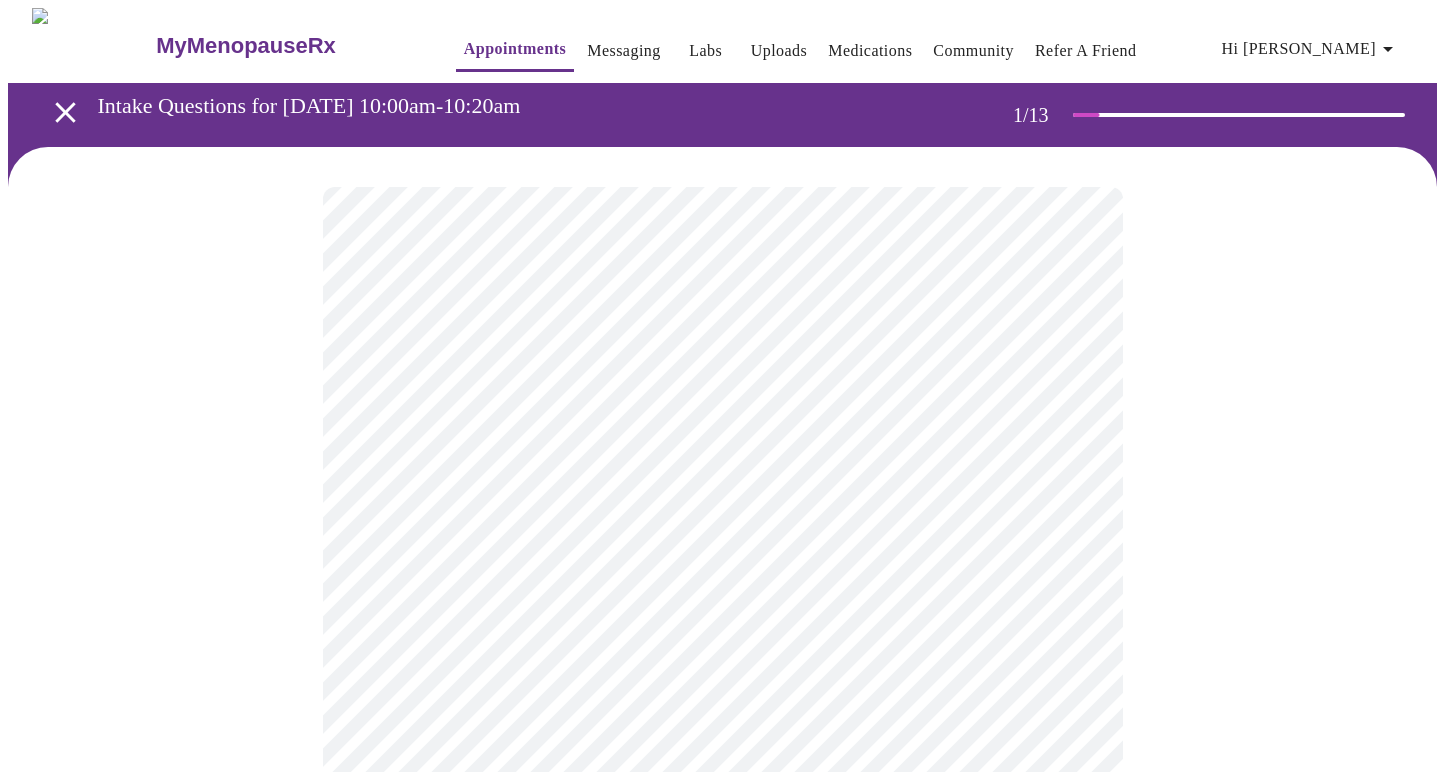 click on "MyMenopauseRx Appointments Messaging Labs Uploads Medications Community Refer a Friend Hi [PERSON_NAME]   Intake Questions for [DATE] 10:00am-10:20am 1  /  13 Settings Billing Invoices Log out" at bounding box center (722, 915) 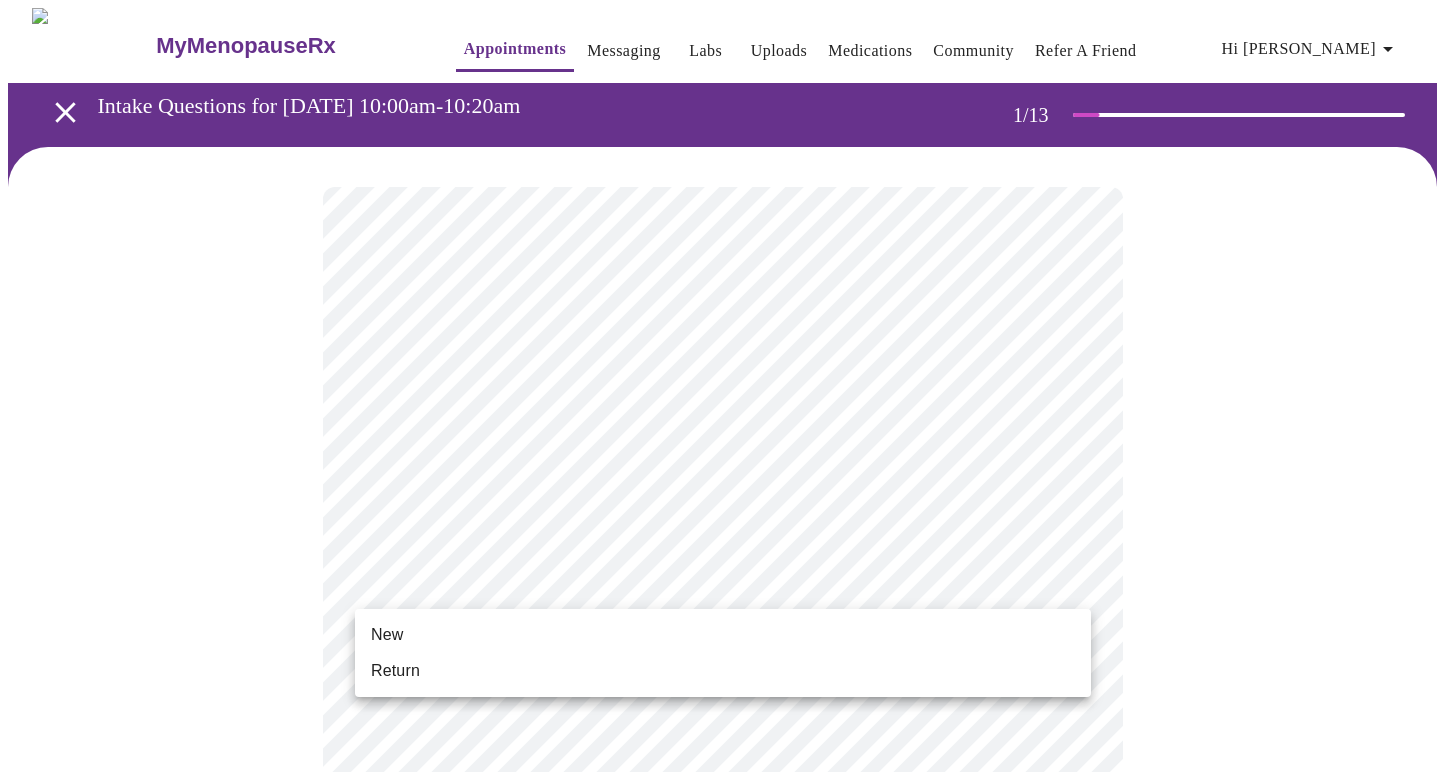 click on "Return" at bounding box center (723, 671) 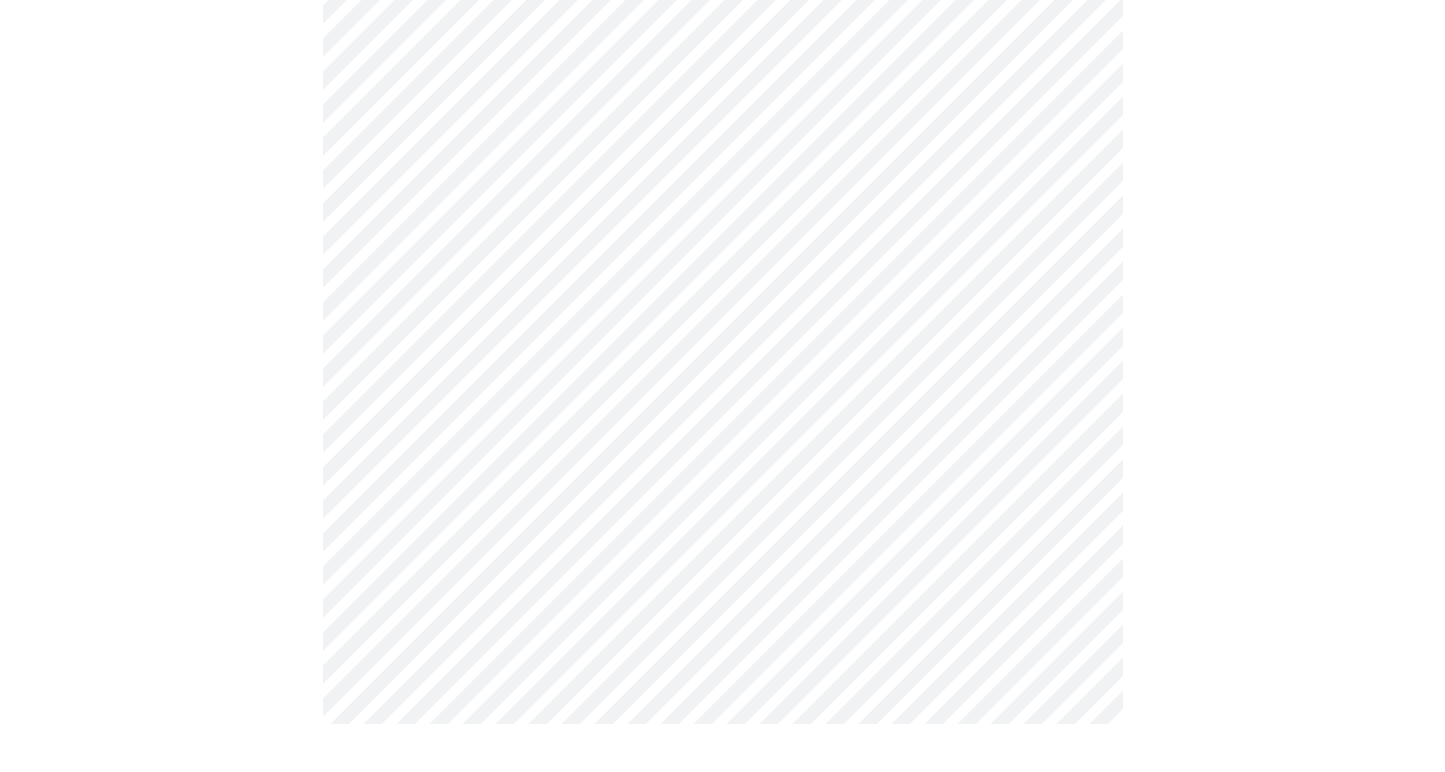 scroll, scrollTop: 0, scrollLeft: 0, axis: both 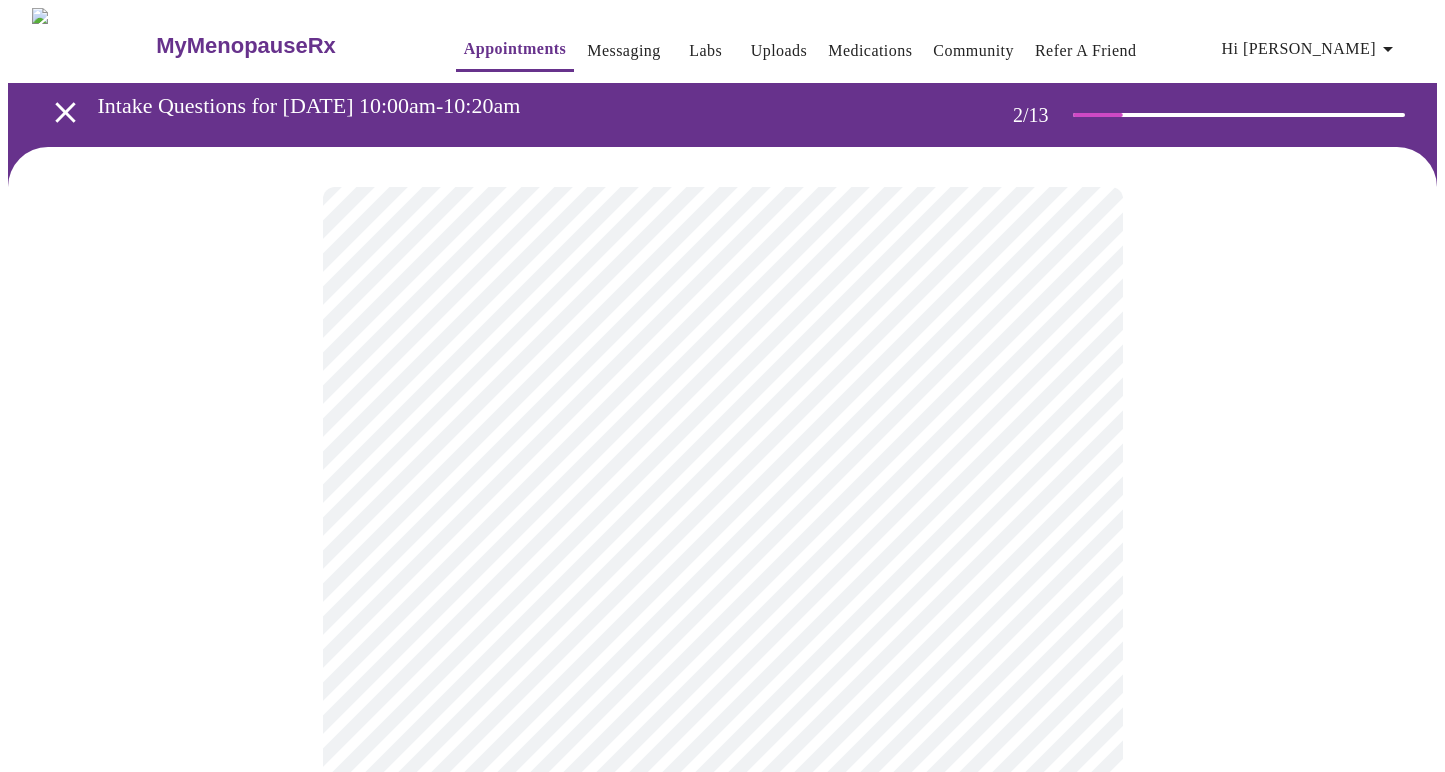 click on "MyMenopauseRx Appointments Messaging Labs Uploads Medications Community Refer a Friend Hi [PERSON_NAME]   Intake Questions for [DATE] 10:00am-10:20am 2  /  13 Settings Billing Invoices Log out" at bounding box center (722, 609) 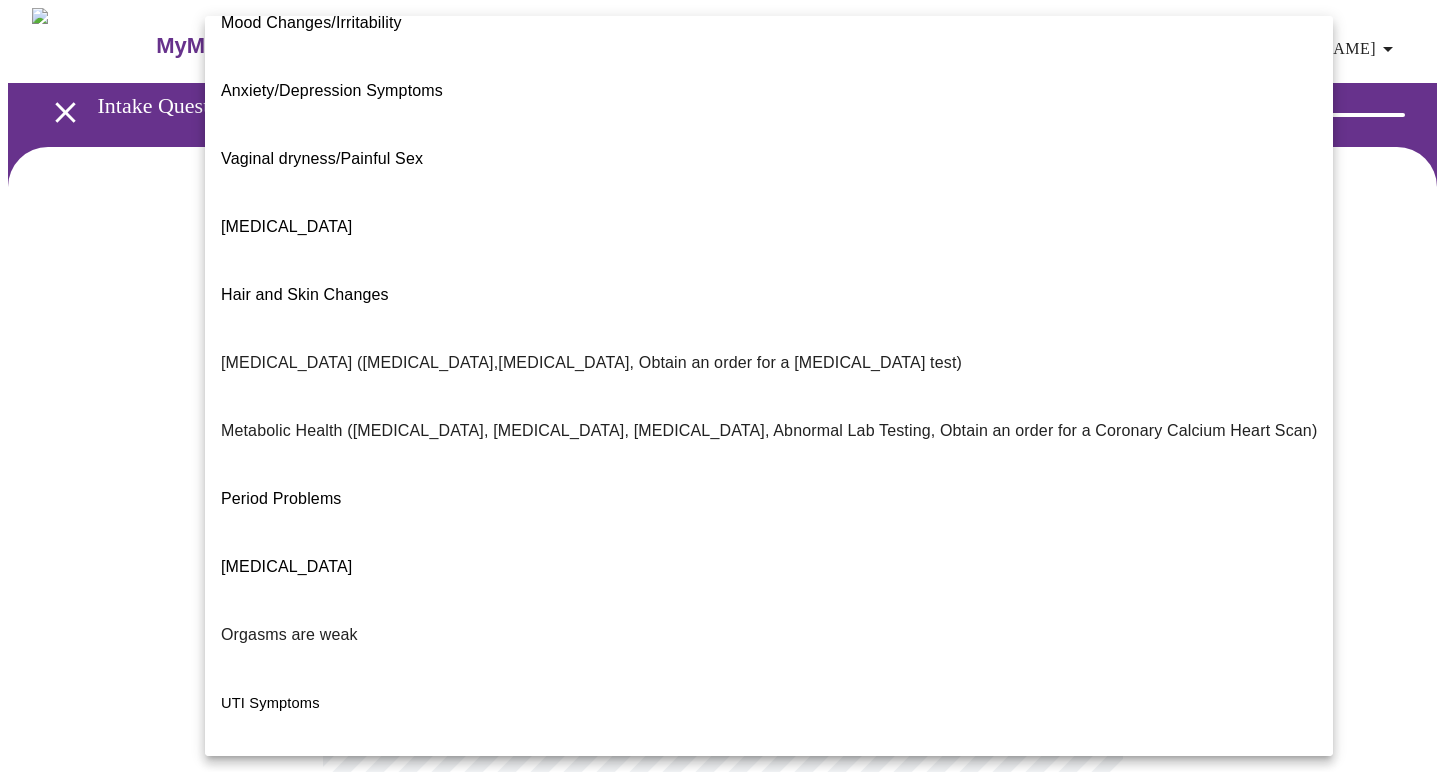 scroll, scrollTop: 264, scrollLeft: 0, axis: vertical 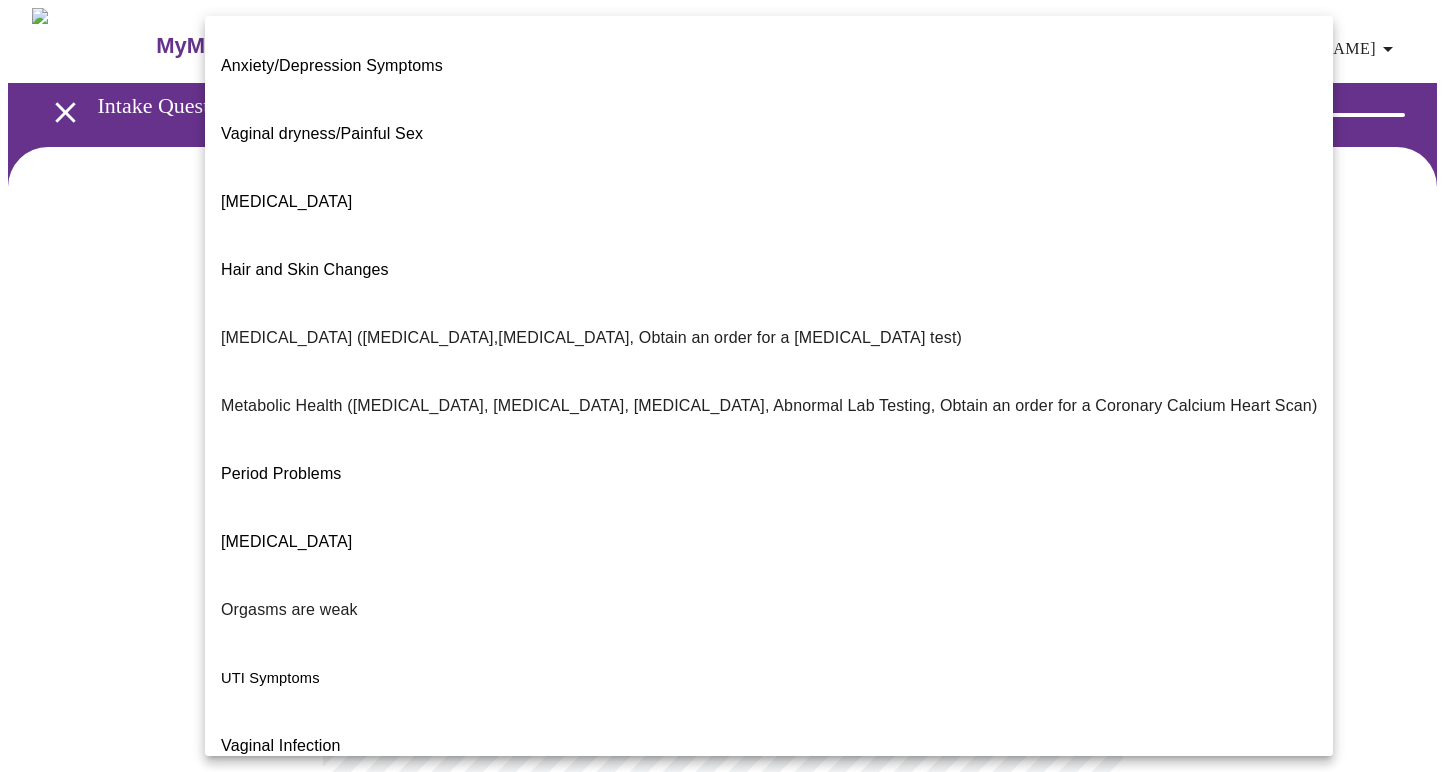 click on "I feel great - just need a refill." at bounding box center (326, 950) 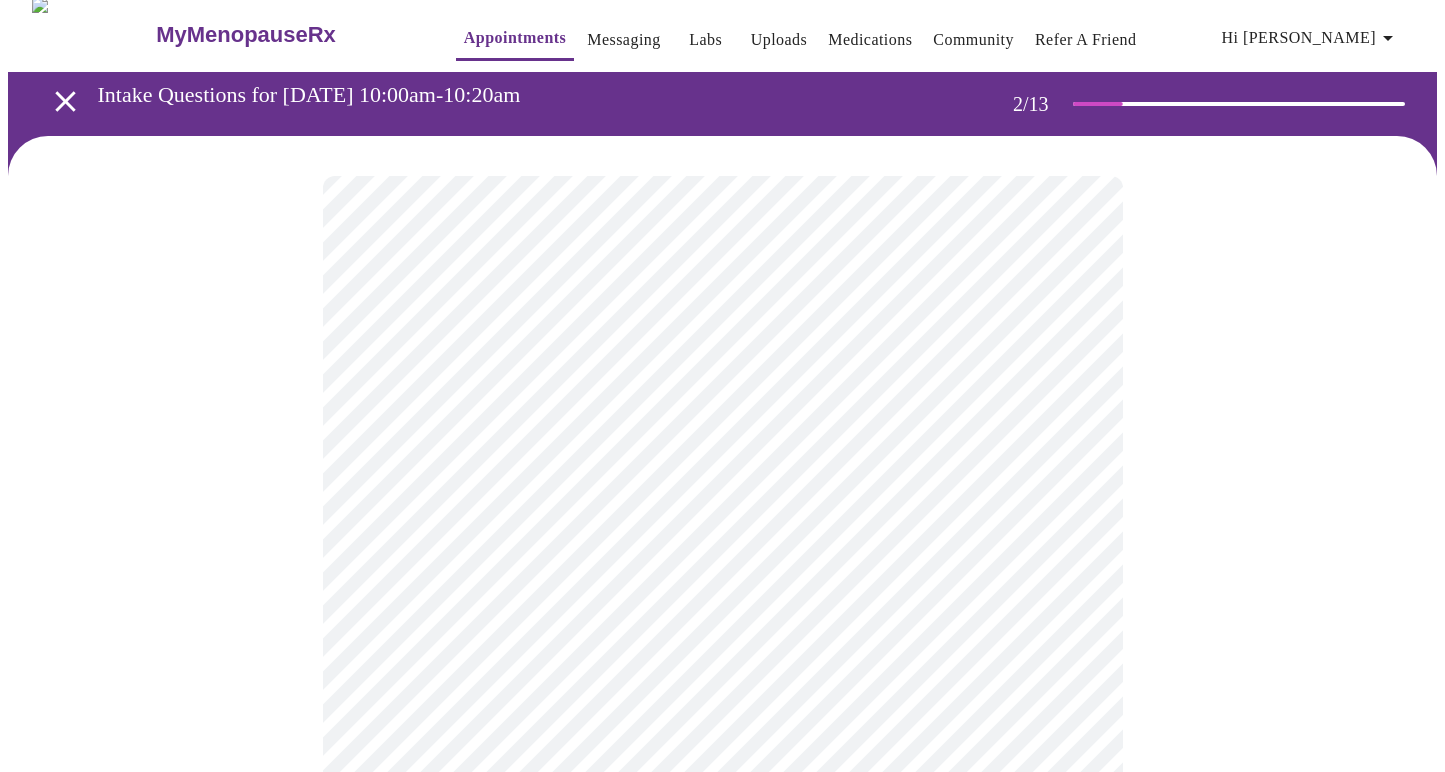 scroll, scrollTop: 14, scrollLeft: 0, axis: vertical 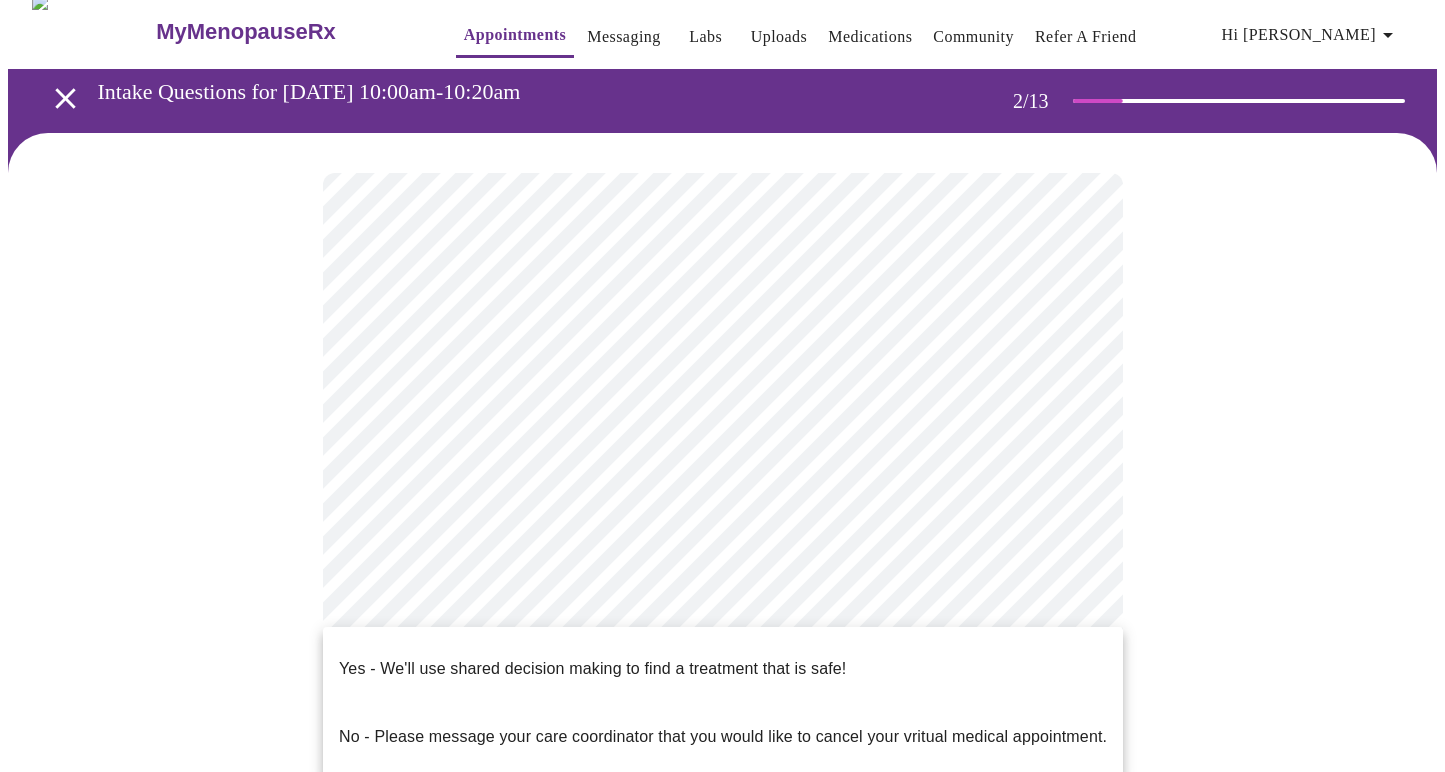 click on "MyMenopauseRx Appointments Messaging Labs Uploads Medications Community Refer a Friend Hi [PERSON_NAME]   Intake Questions for [DATE] 10:00am-10:20am 2  /  13 Settings Billing Invoices Log out Yes - We'll use shared decision making to find a treatment that is safe!
No - Please message your care coordinator that you would like to cancel your vritual medical appointment." at bounding box center (722, 589) 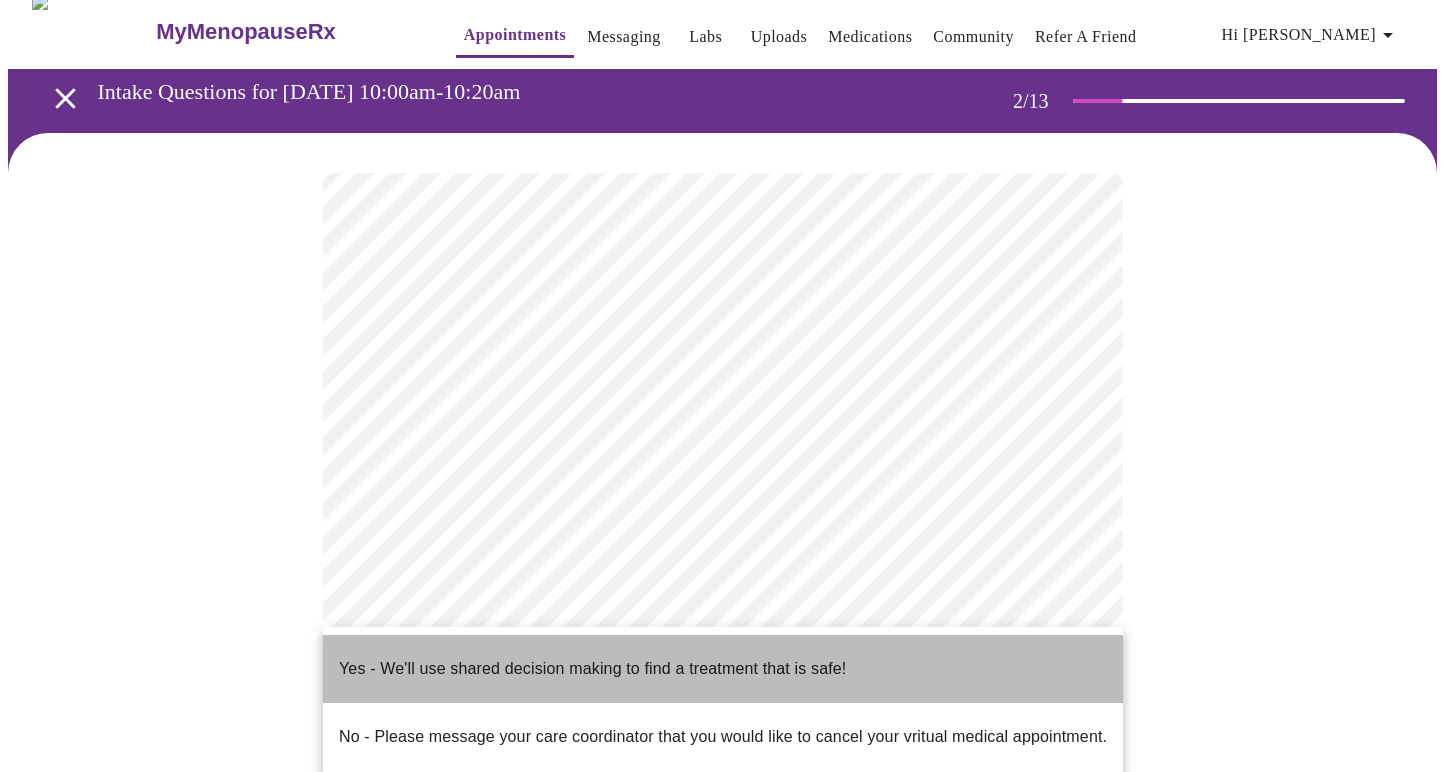 click on "Yes - We'll use shared decision making to find a treatment that is safe!" at bounding box center [592, 669] 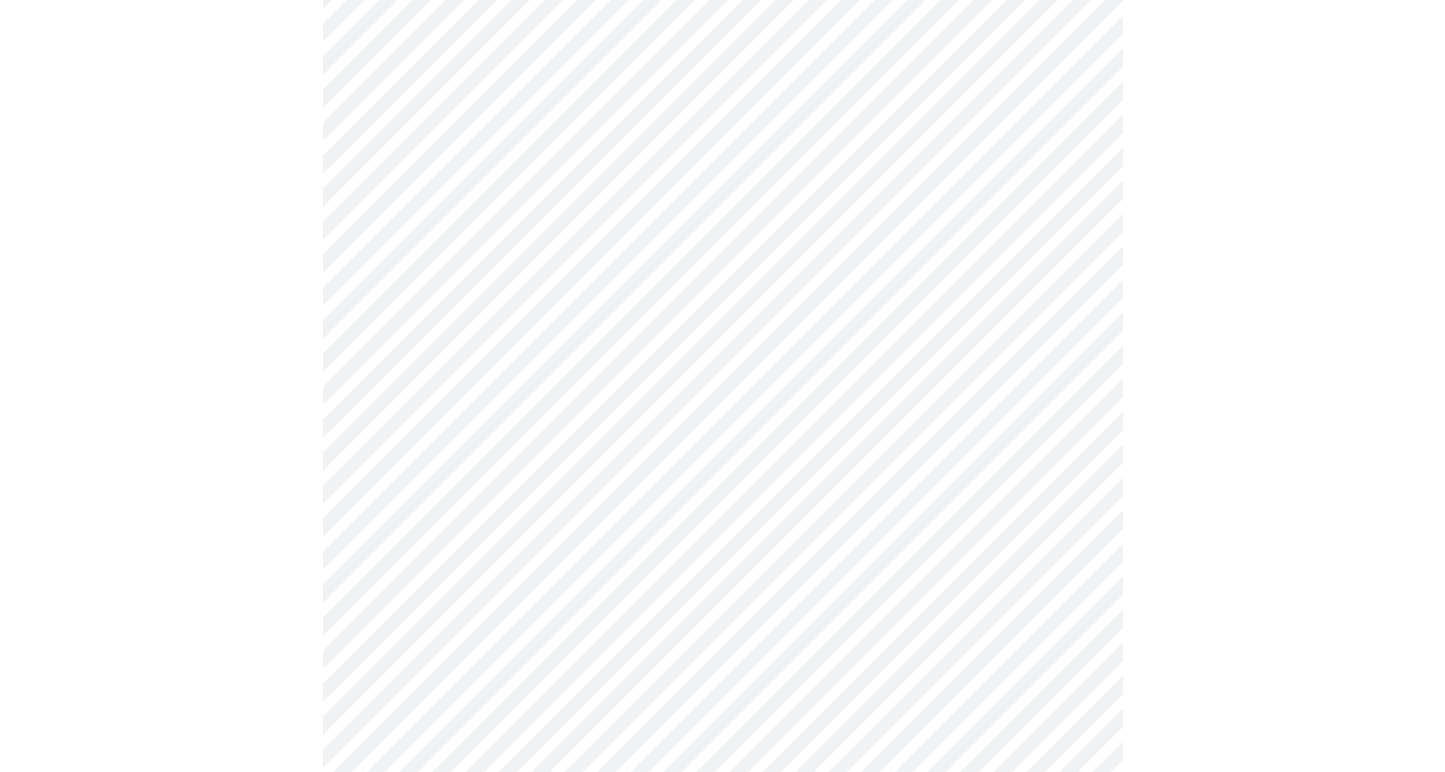 scroll, scrollTop: 0, scrollLeft: 0, axis: both 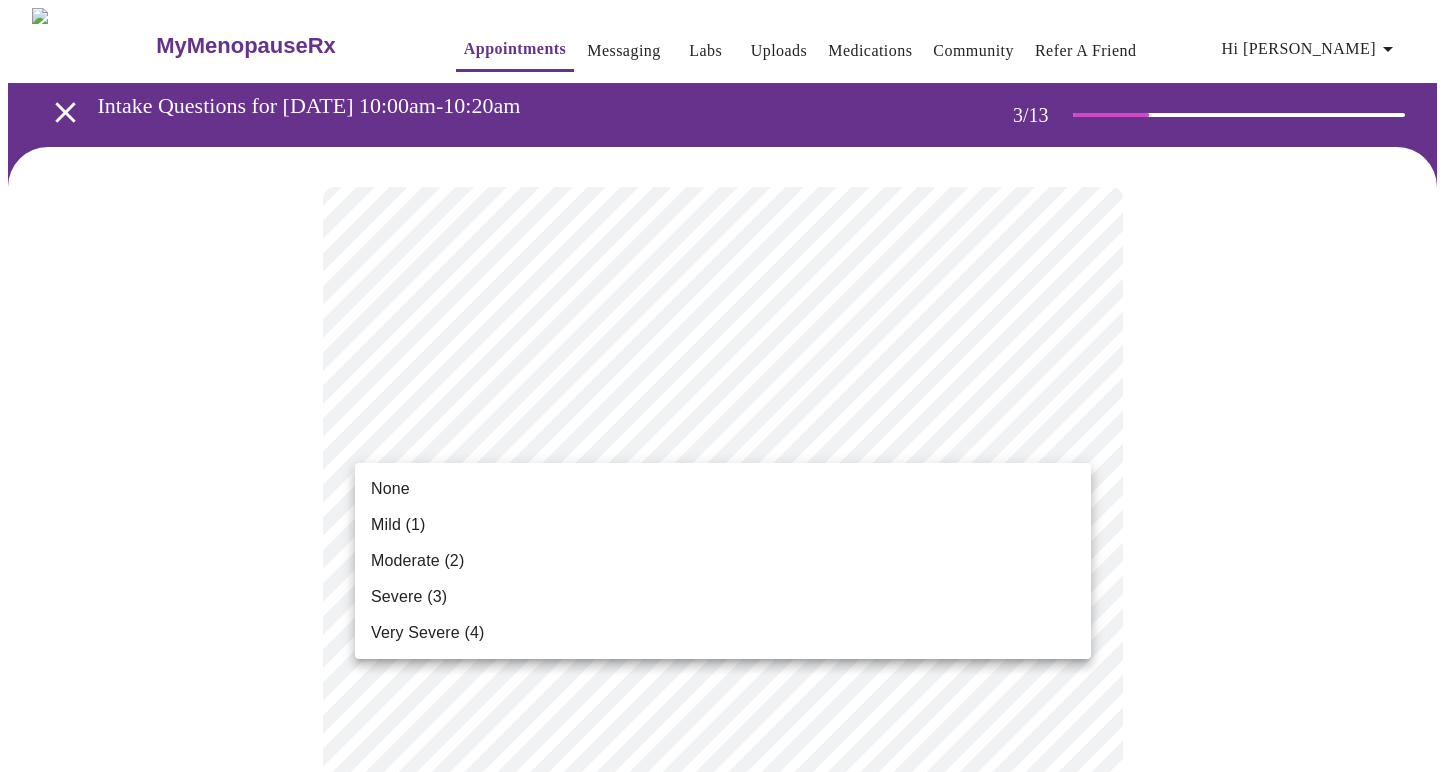 click on "MyMenopauseRx Appointments Messaging Labs Uploads Medications Community Refer a Friend Hi [PERSON_NAME]   Intake Questions for [DATE] 10:00am-10:20am 3  /  13 Settings Billing Invoices Log out None Mild (1) Moderate (2) Severe (3)  Very Severe (4)" at bounding box center (722, 1359) 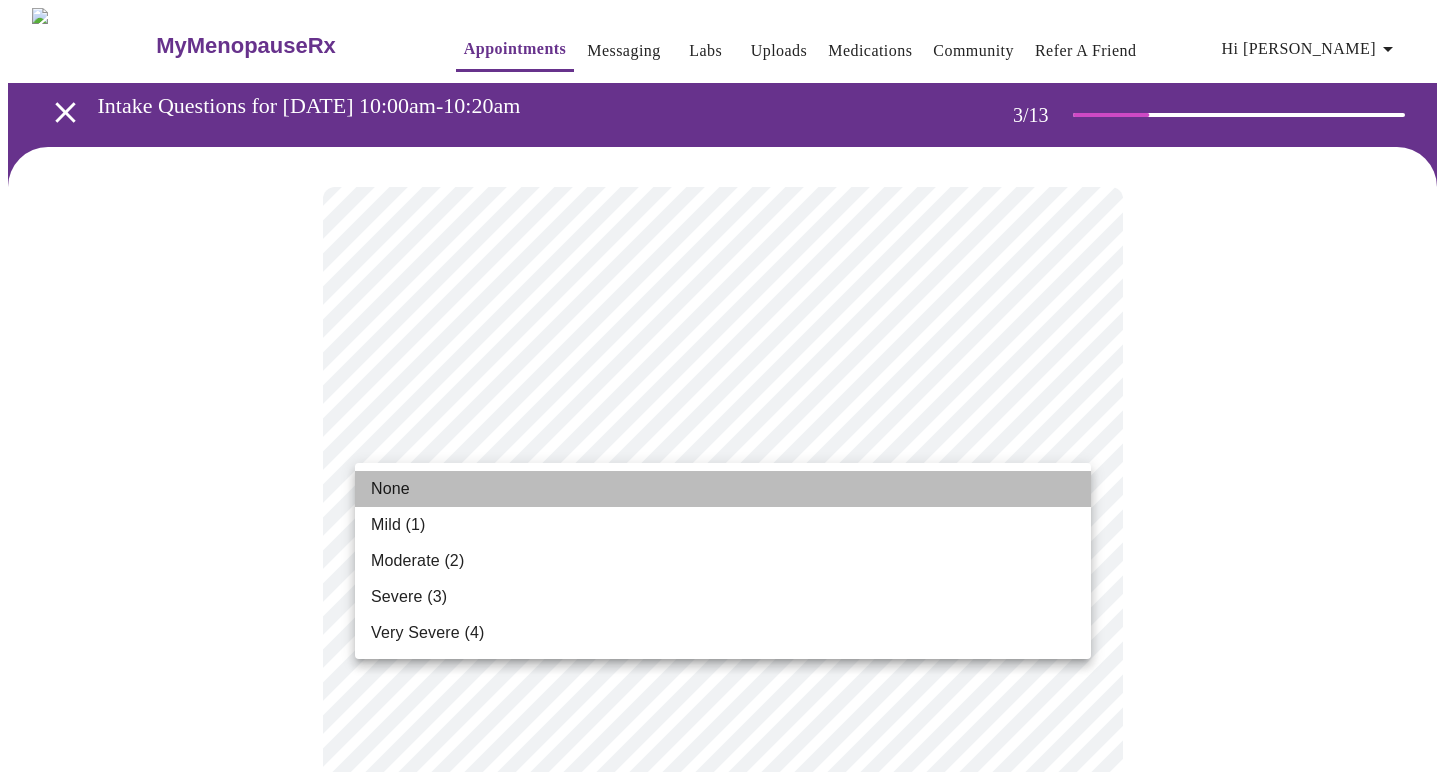 click on "None" at bounding box center [390, 489] 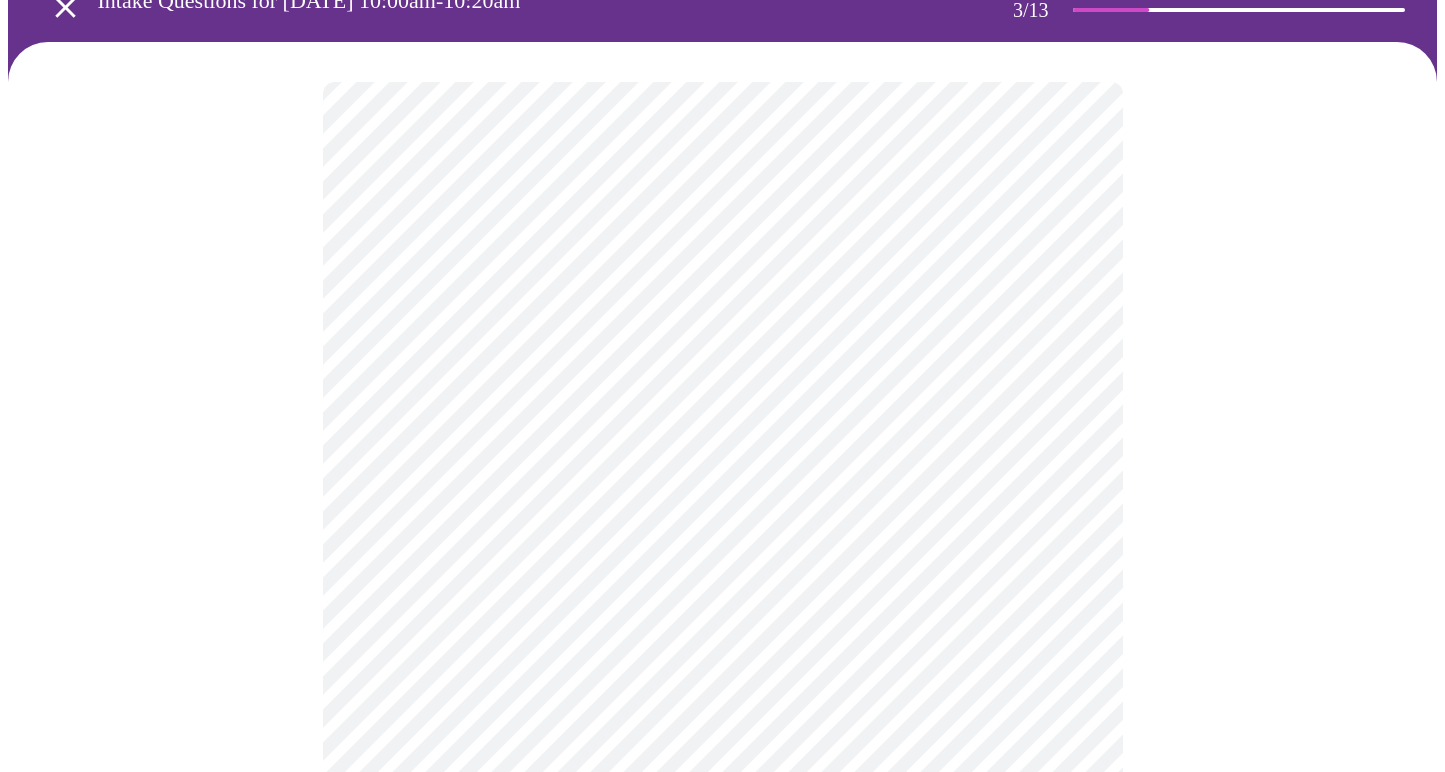 scroll, scrollTop: 122, scrollLeft: 0, axis: vertical 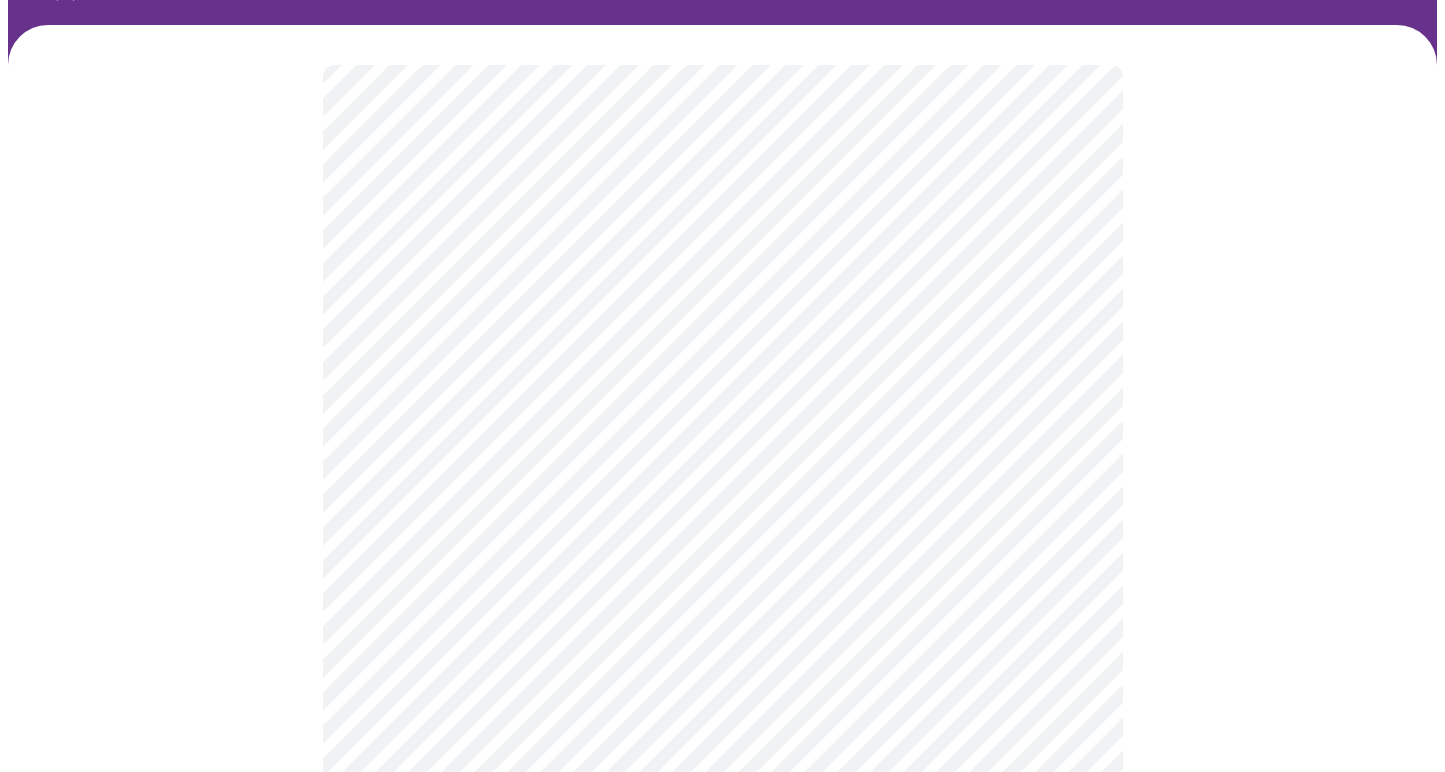 click on "MyMenopauseRx Appointments Messaging Labs Uploads Medications Community Refer a Friend Hi [PERSON_NAME]   Intake Questions for [DATE] 10:00am-10:20am 3  /  13 Settings Billing Invoices Log out" at bounding box center (722, 1202) 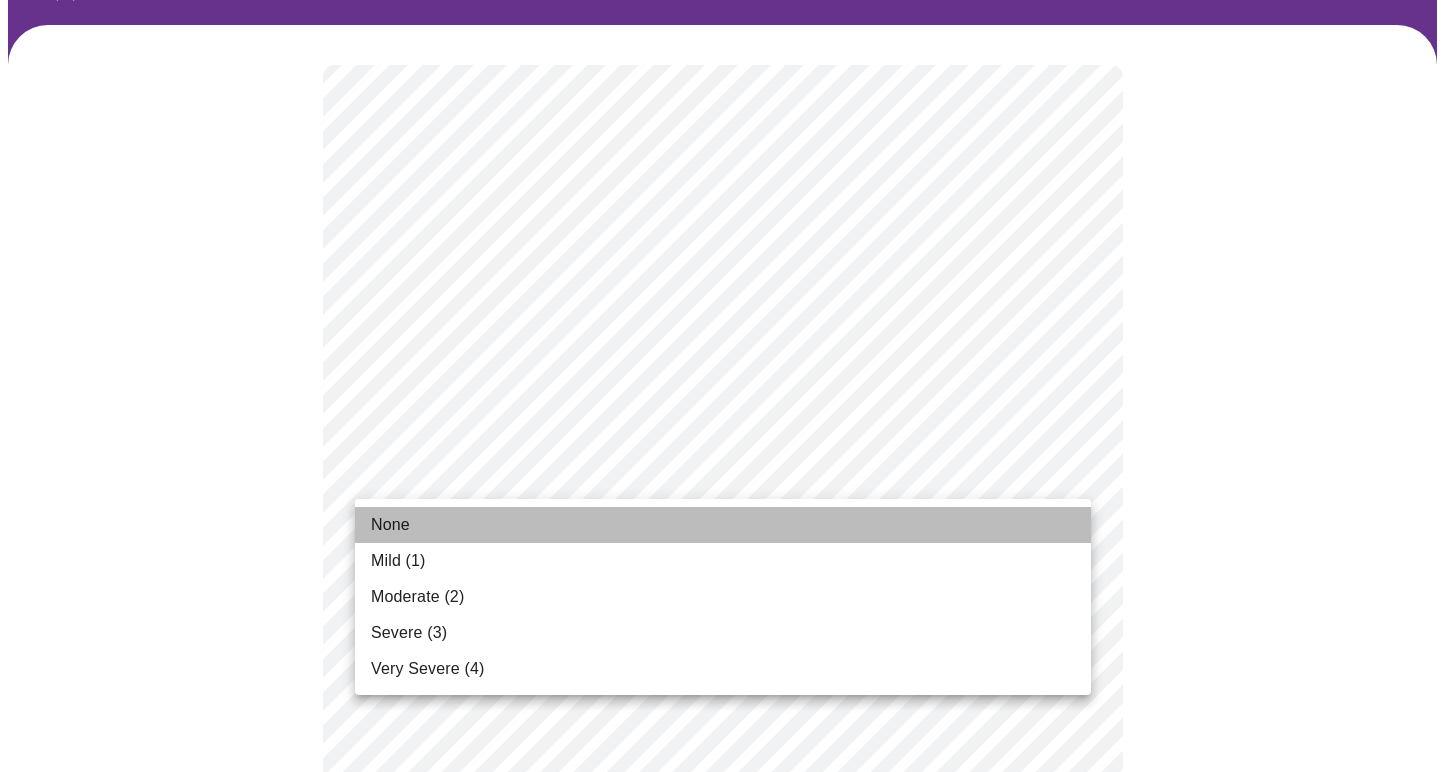 click on "None" at bounding box center (390, 525) 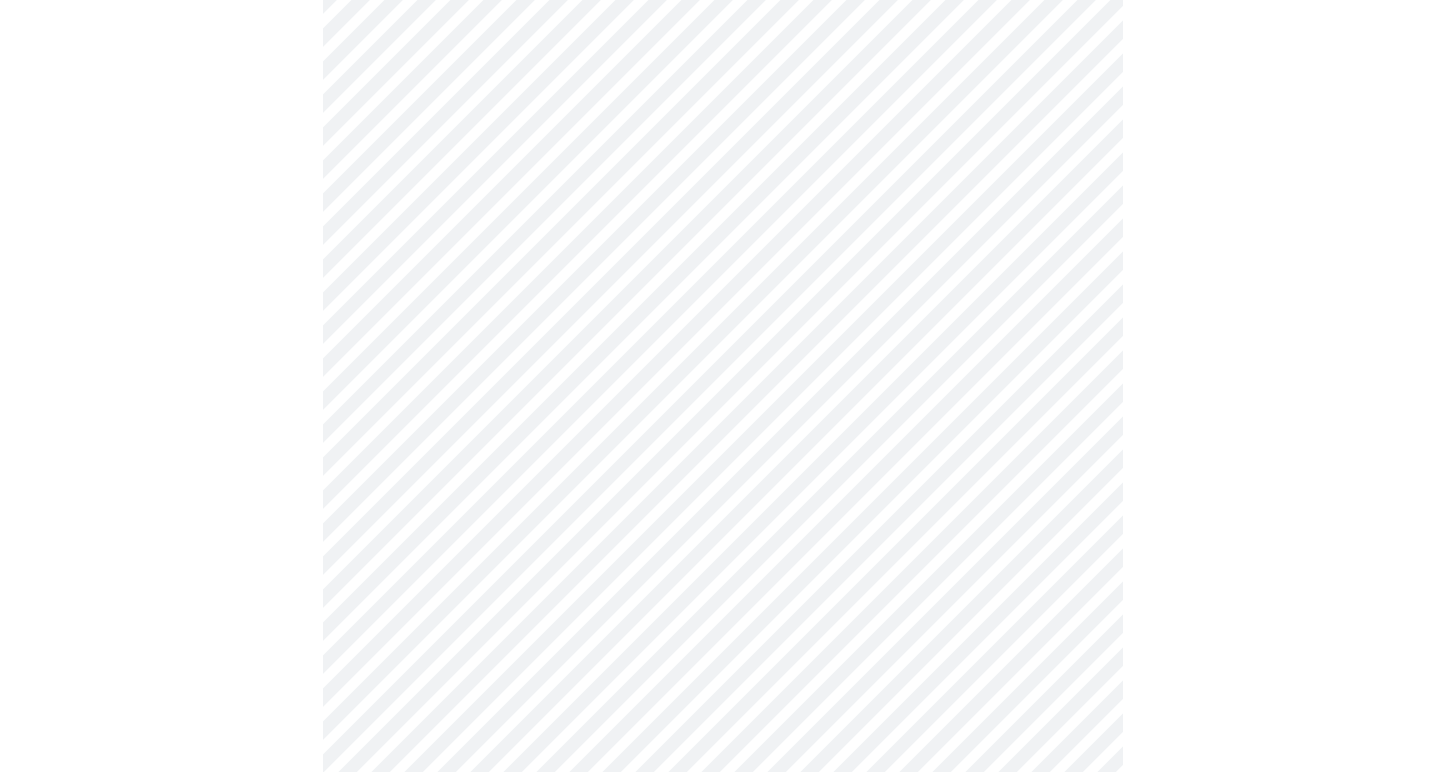 scroll, scrollTop: 262, scrollLeft: 0, axis: vertical 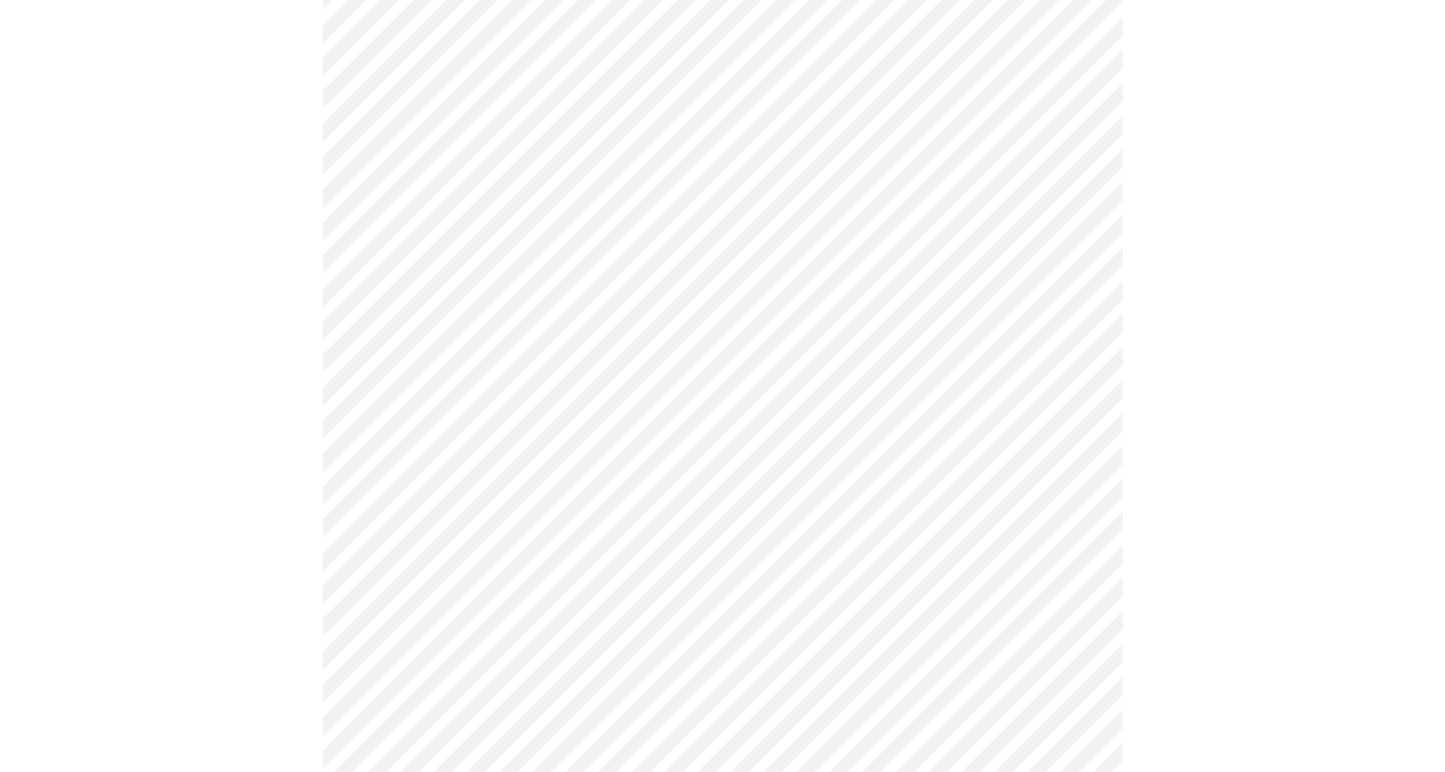 click on "MyMenopauseRx Appointments Messaging Labs Uploads Medications Community Refer a Friend Hi [PERSON_NAME]   Intake Questions for [DATE] 10:00am-10:20am 3  /  13 Settings Billing Invoices Log out" at bounding box center [722, 1048] 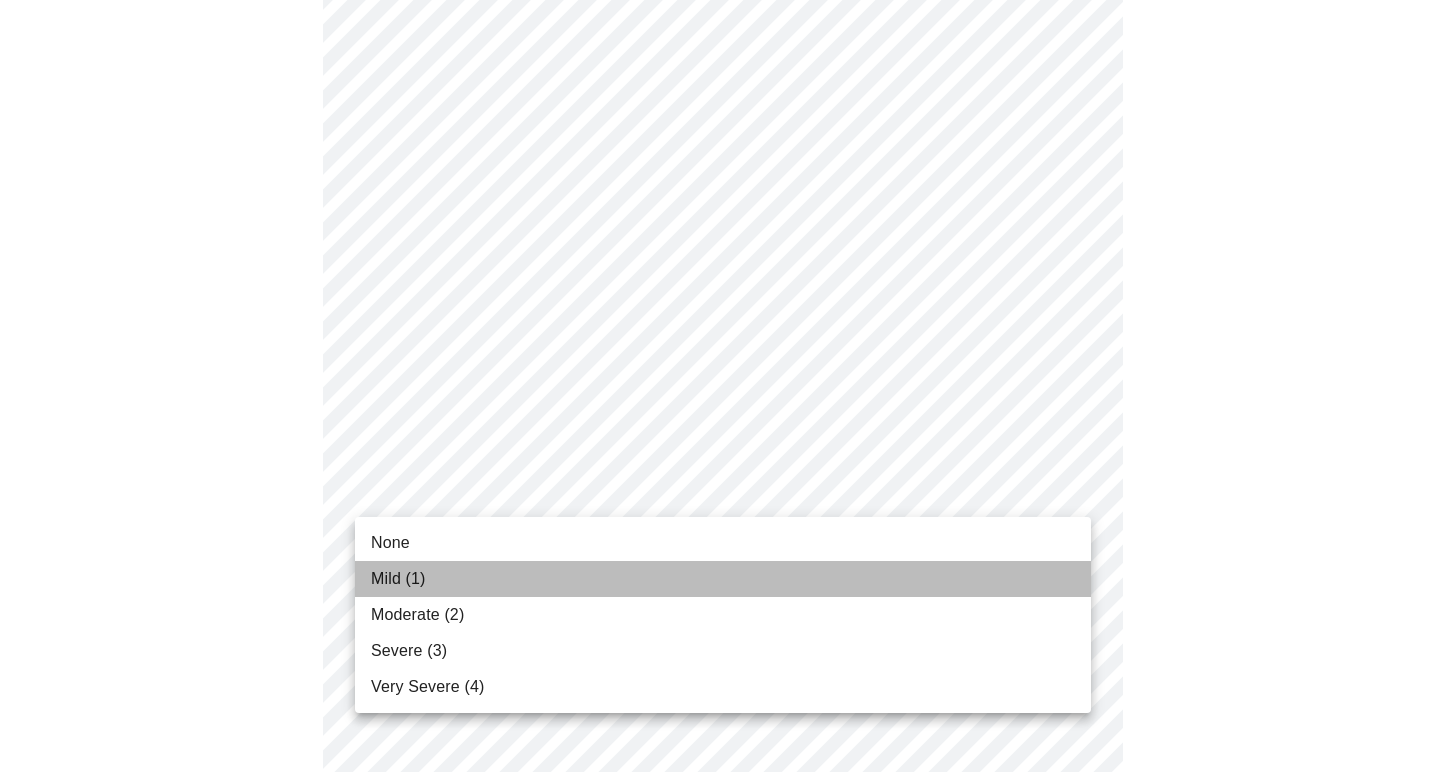 click on "Mild (1)" at bounding box center (398, 579) 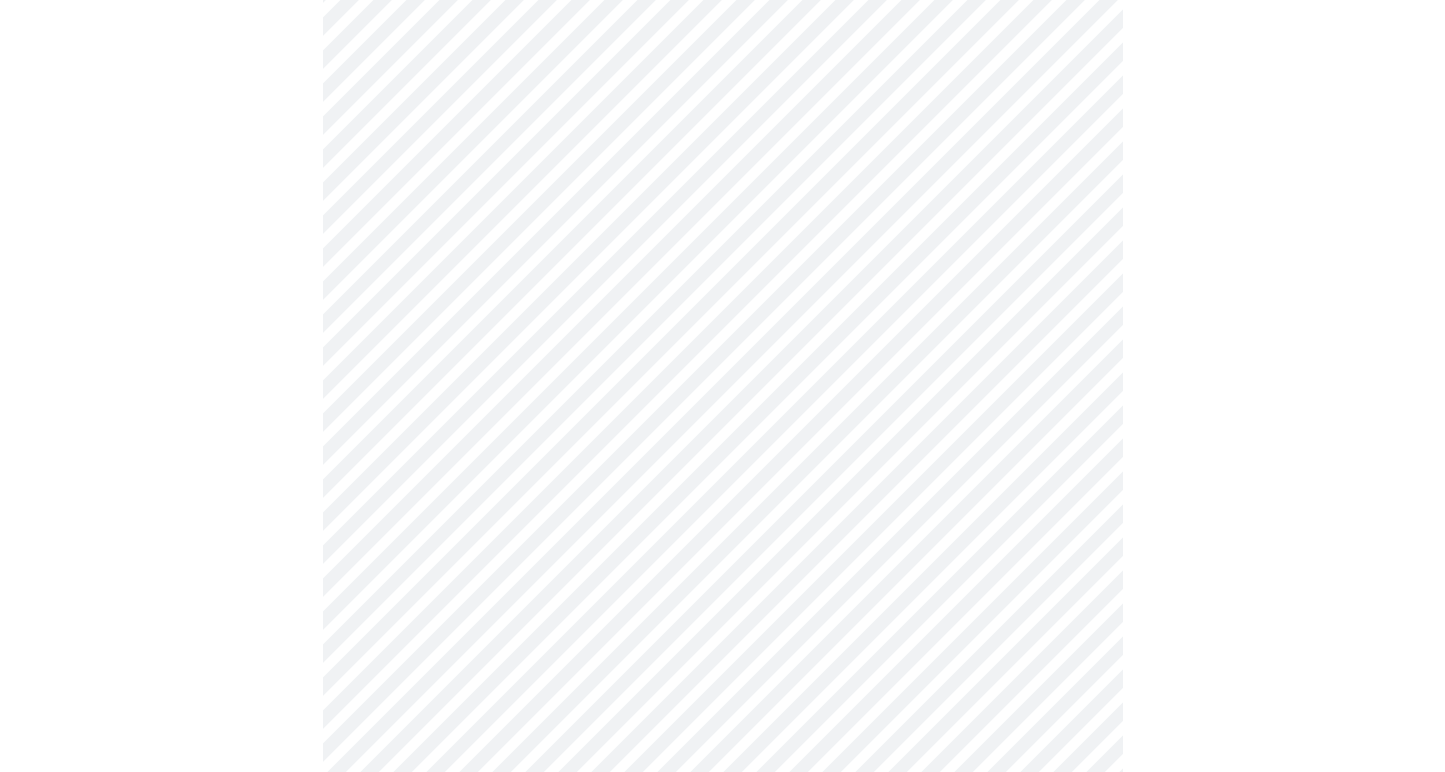 scroll, scrollTop: 414, scrollLeft: 0, axis: vertical 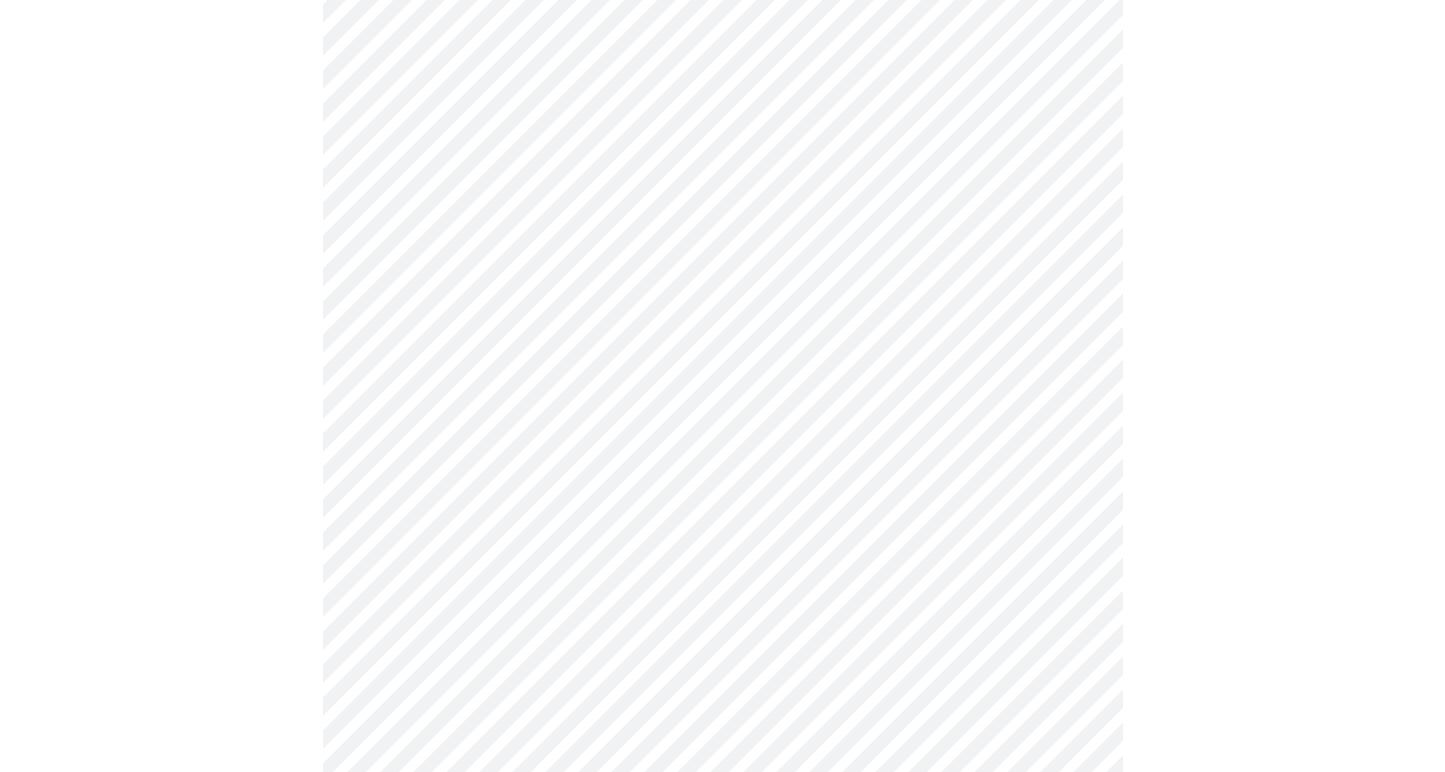 click on "MyMenopauseRx Appointments Messaging Labs Uploads Medications Community Refer a Friend Hi [PERSON_NAME]   Intake Questions for [DATE] 10:00am-10:20am 3  /  13 Settings Billing Invoices Log out" at bounding box center [722, 882] 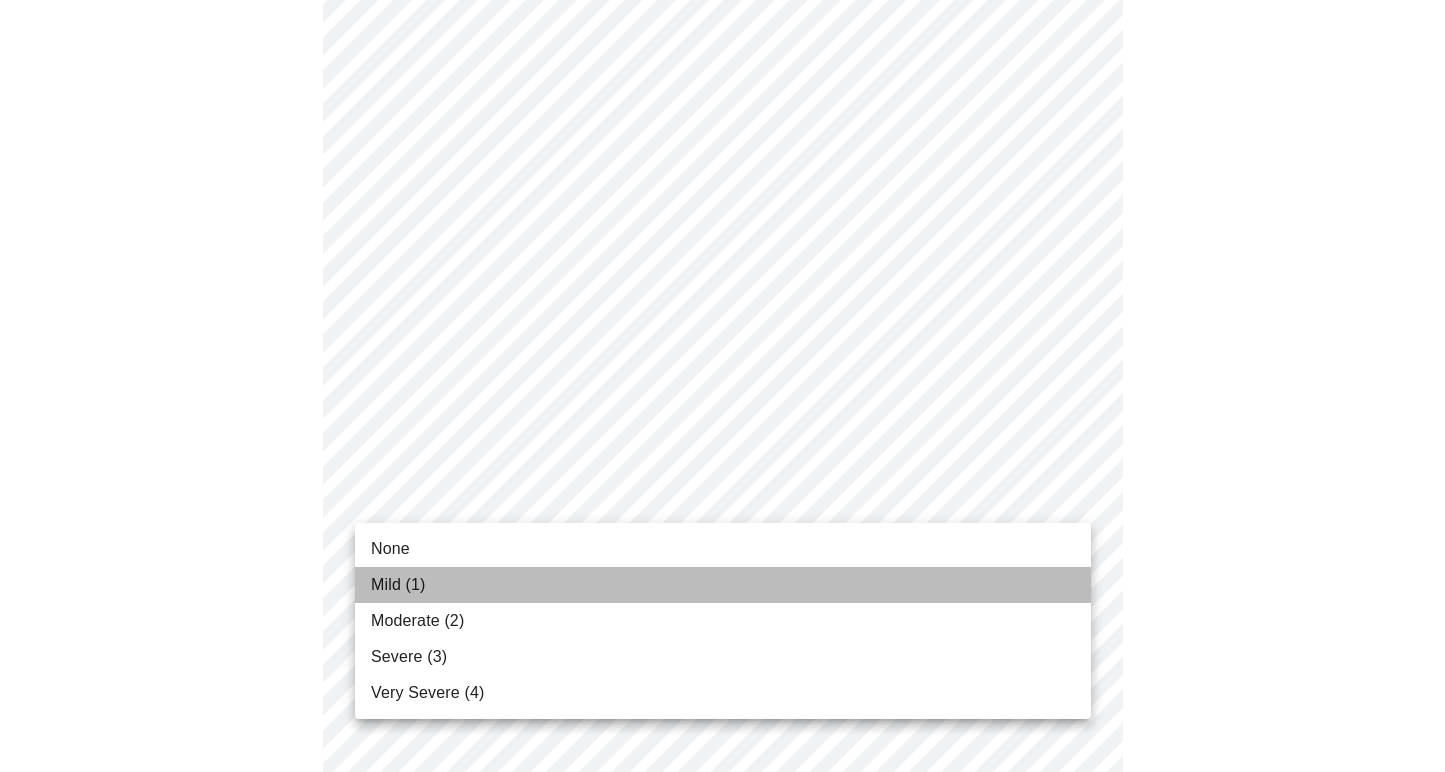 click on "Mild (1)" at bounding box center (723, 585) 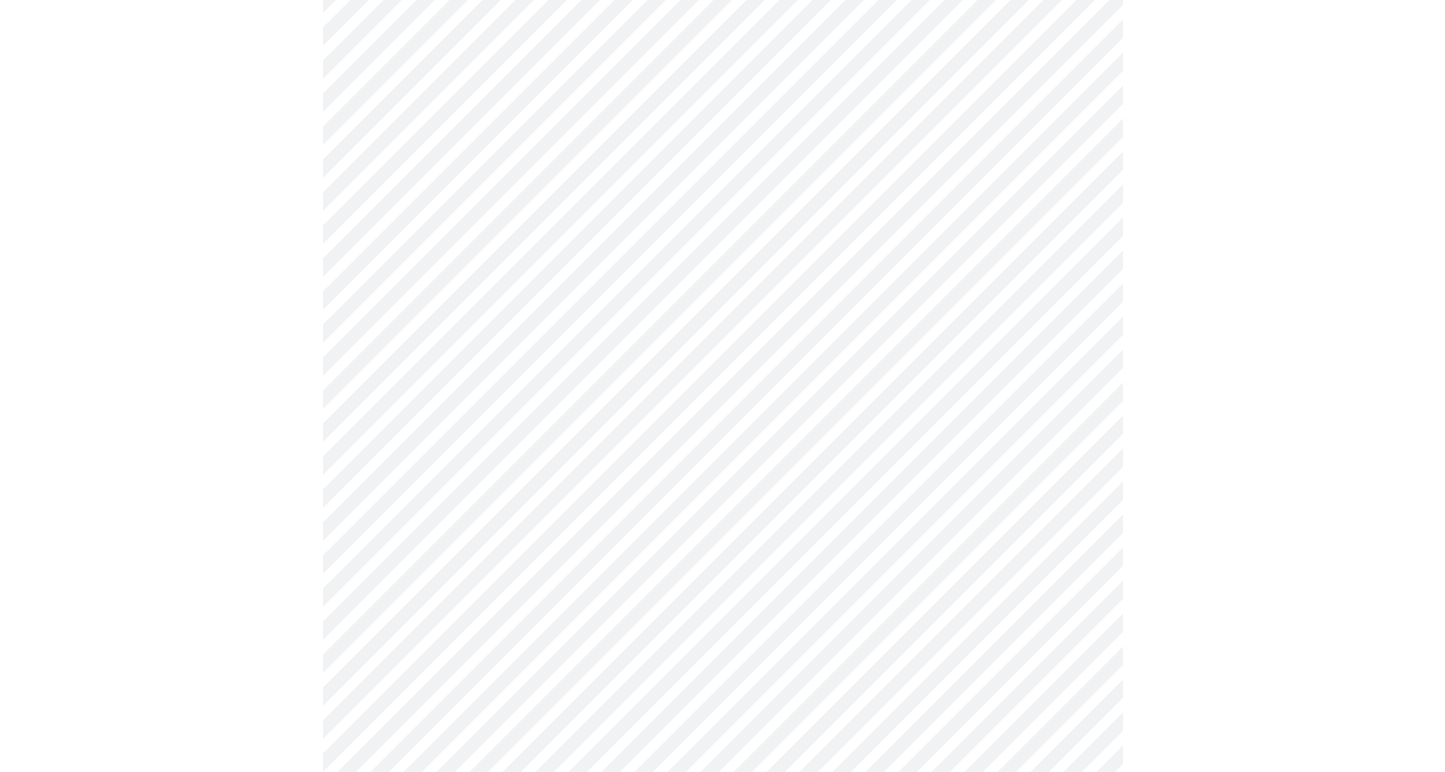 scroll, scrollTop: 491, scrollLeft: 0, axis: vertical 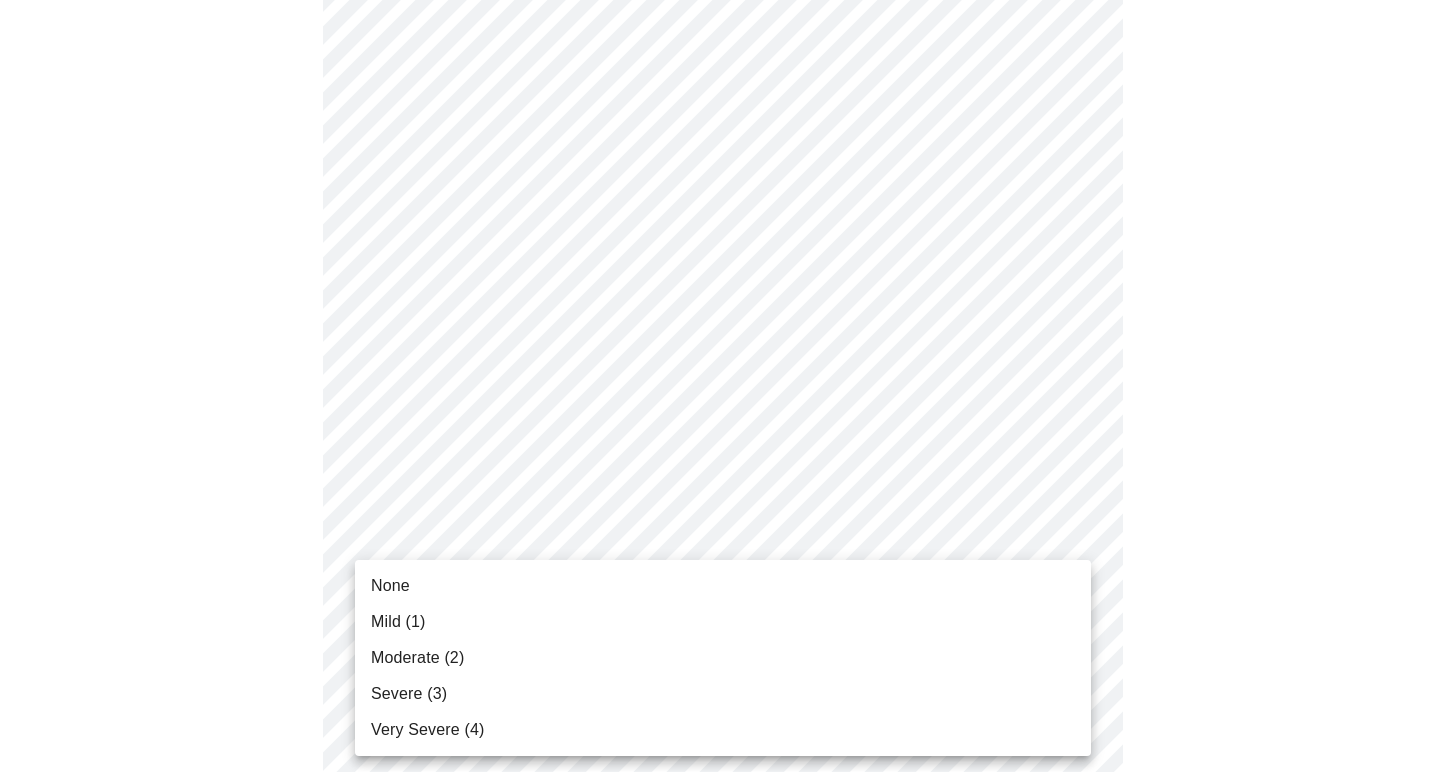 click on "MyMenopauseRx Appointments Messaging Labs Uploads Medications Community Refer a Friend Hi [PERSON_NAME]   Intake Questions for [DATE] 10:00am-10:20am 3  /  13 Settings Billing Invoices Log out None Mild (1) Moderate (2) Severe (3) Very Severe (4)" at bounding box center [722, 791] 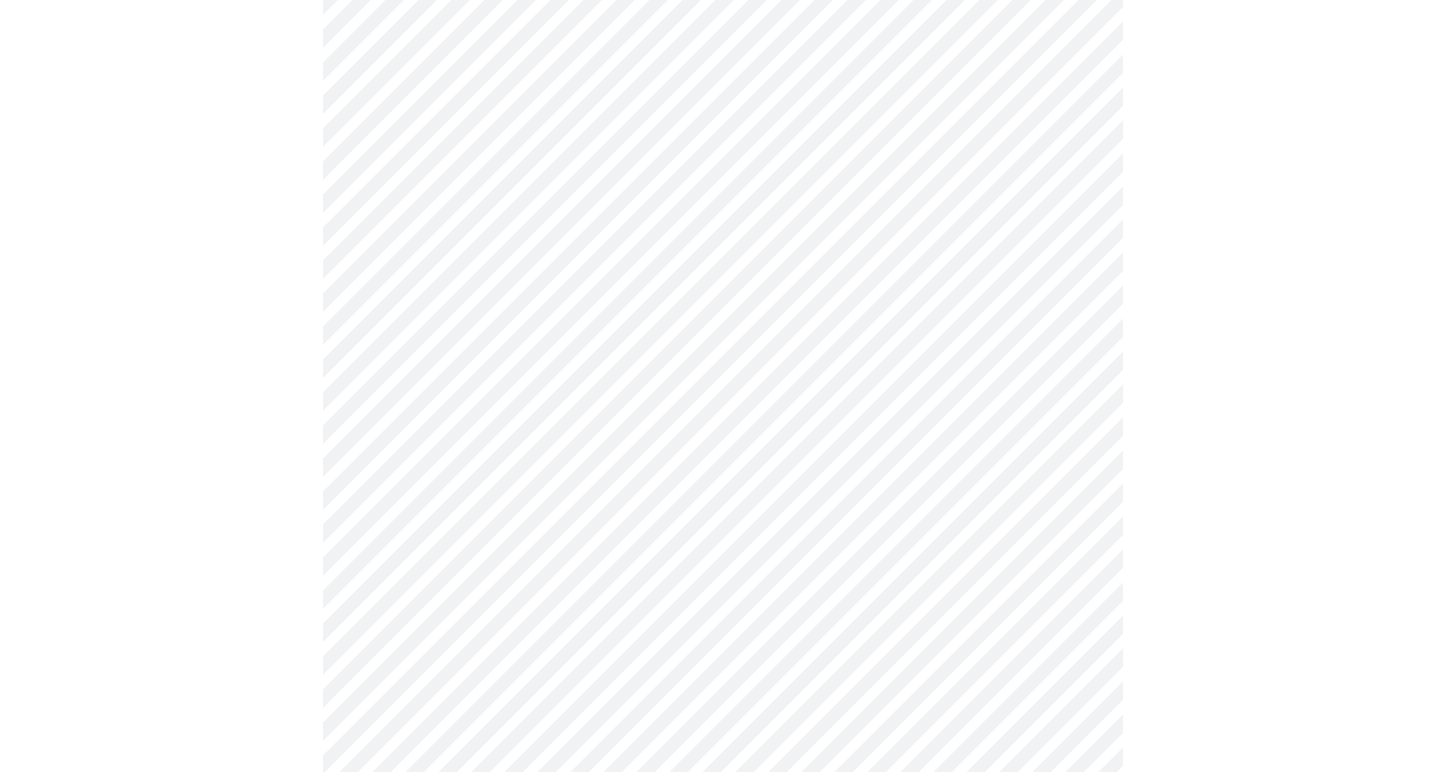scroll, scrollTop: 627, scrollLeft: 0, axis: vertical 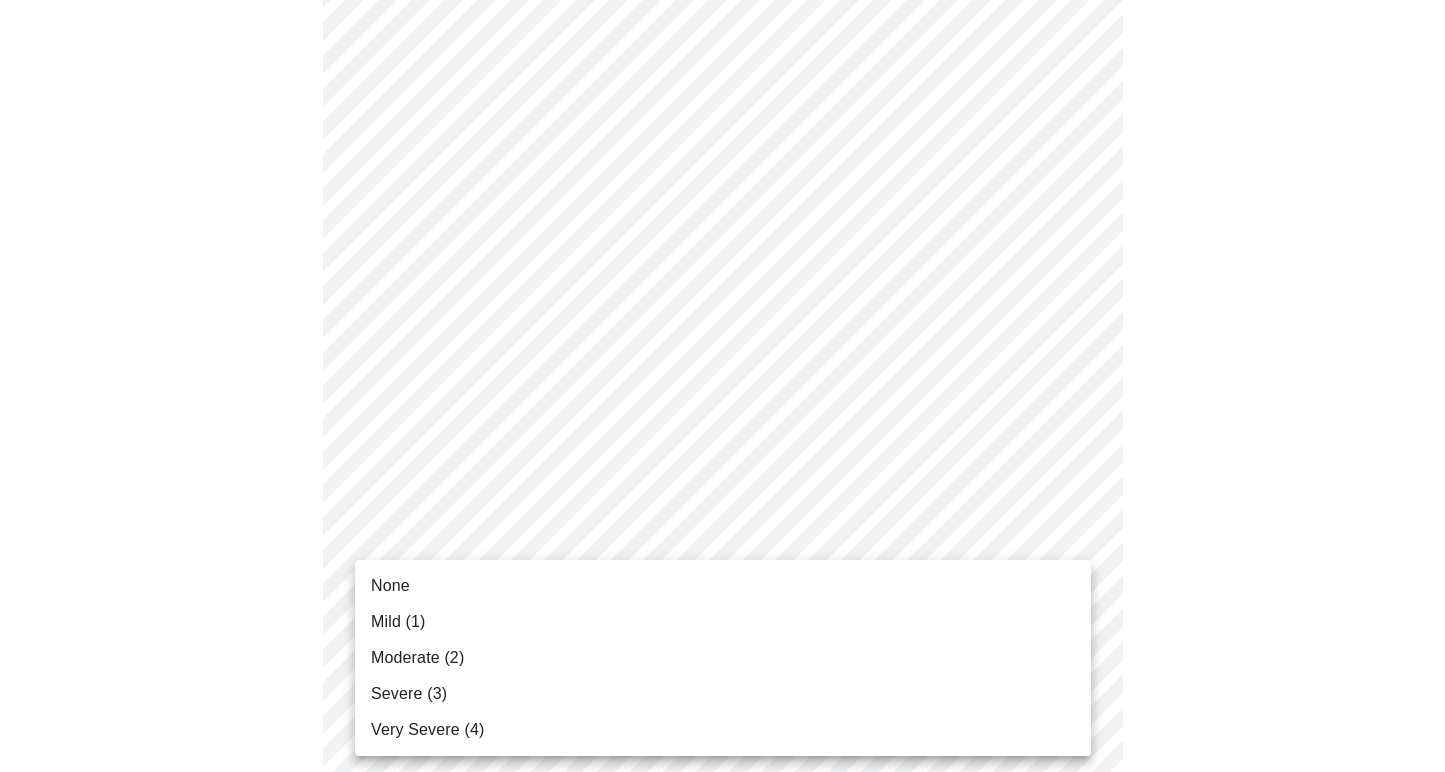 click on "MyMenopauseRx Appointments Messaging Labs Uploads Medications Community Refer a Friend Hi [PERSON_NAME]   Intake Questions for [DATE] 10:00am-10:20am 3  /  13 Settings Billing Invoices Log out None Mild (1) Moderate (2) Severe (3) Very Severe (4)" at bounding box center (722, 641) 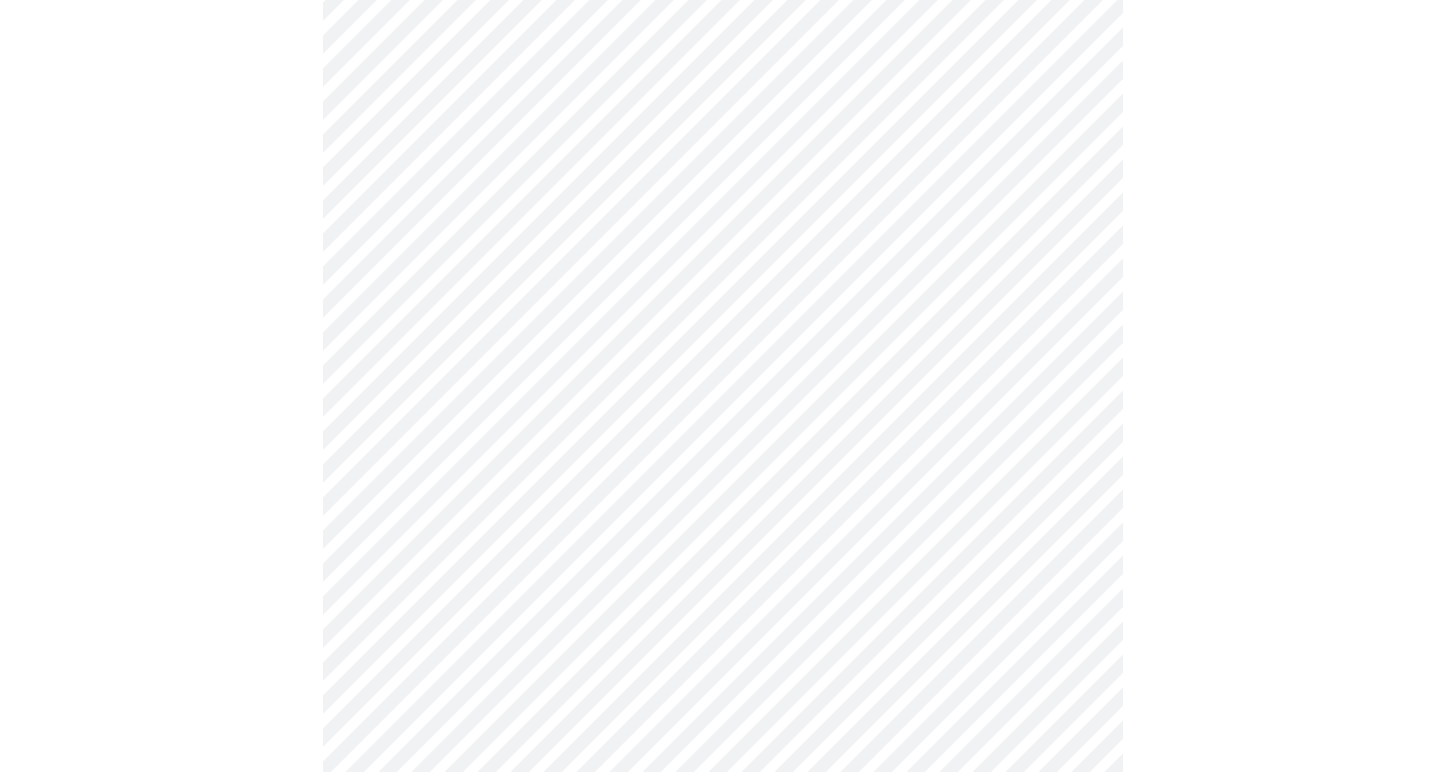 scroll, scrollTop: 714, scrollLeft: 0, axis: vertical 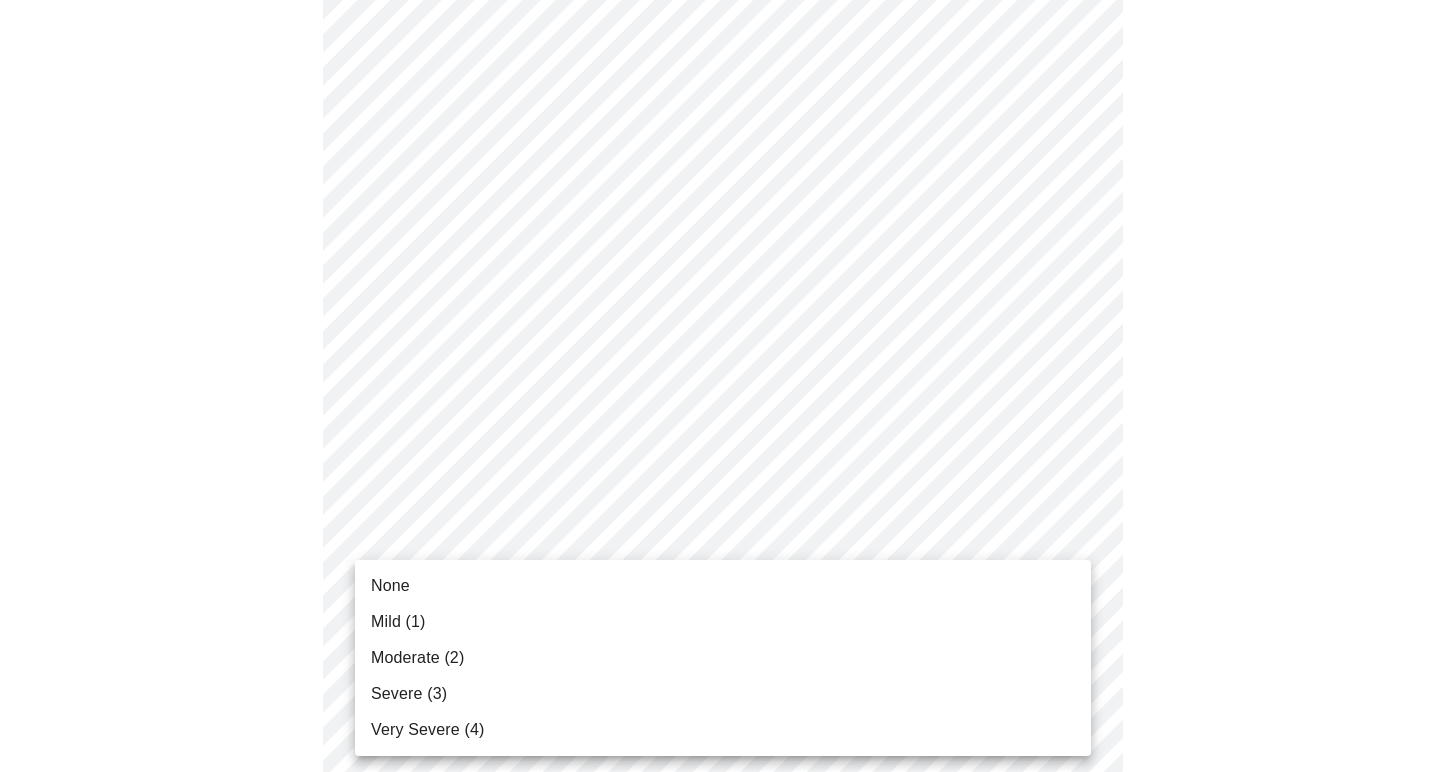click on "MyMenopauseRx Appointments Messaging Labs Uploads Medications Community Refer a Friend Hi [PERSON_NAME]   Intake Questions for [DATE] 10:00am-10:20am 3  /  13 Settings Billing Invoices Log out None Mild (1) Moderate (2) Severe (3) Very Severe (4)" at bounding box center [722, 540] 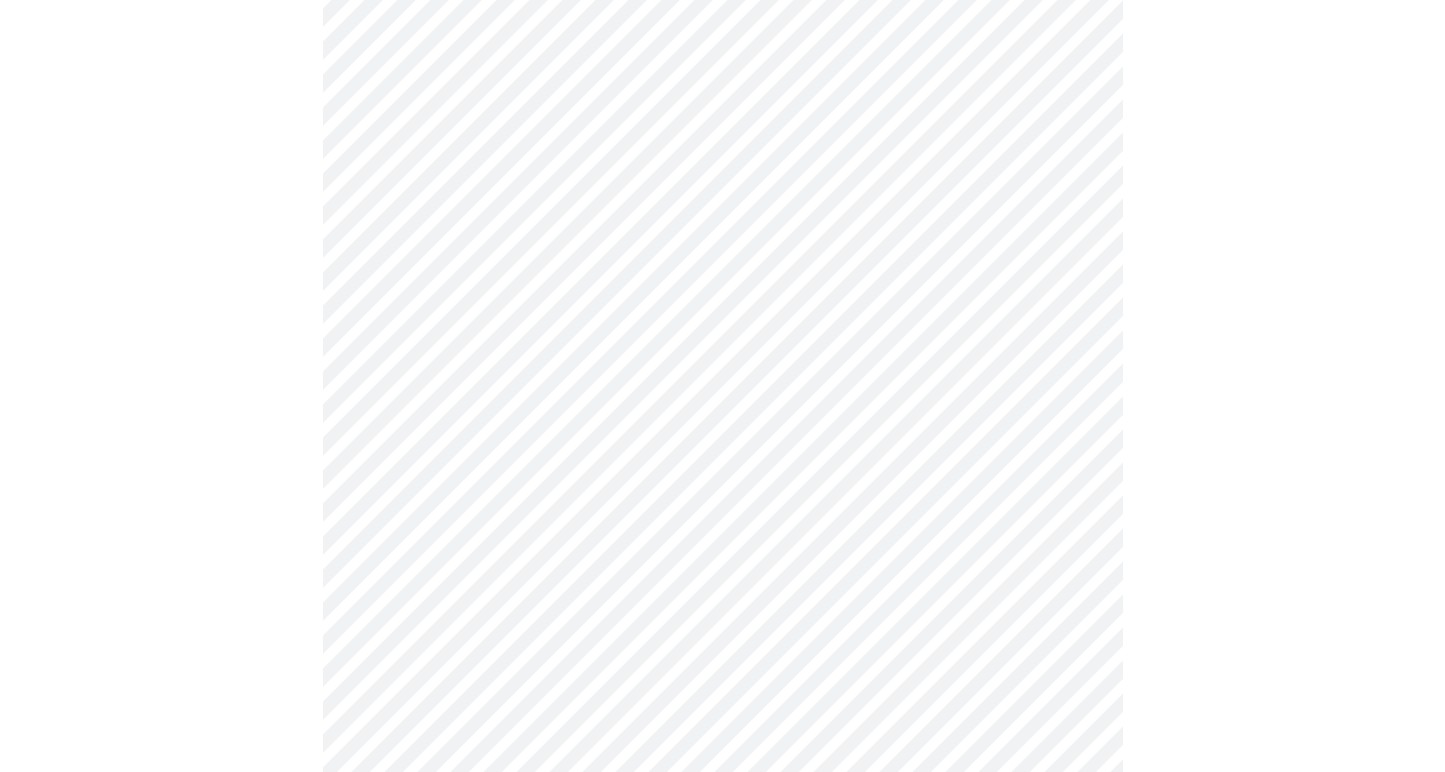 scroll, scrollTop: 881, scrollLeft: 0, axis: vertical 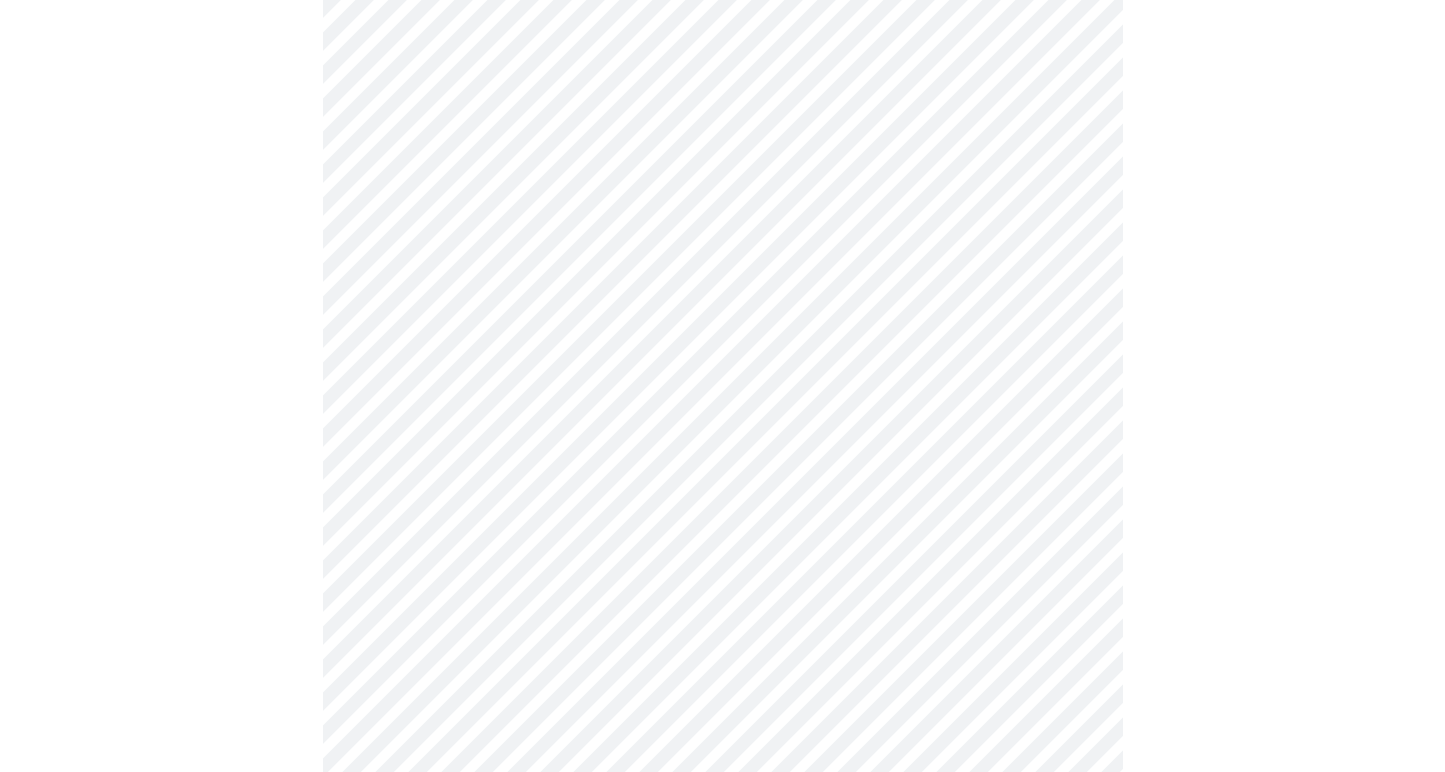 click on "MyMenopauseRx Appointments Messaging Labs Uploads Medications Community Refer a Friend Hi [PERSON_NAME]   Intake Questions for [DATE] 10:00am-10:20am 3  /  13 Settings Billing Invoices Log out" at bounding box center (722, 359) 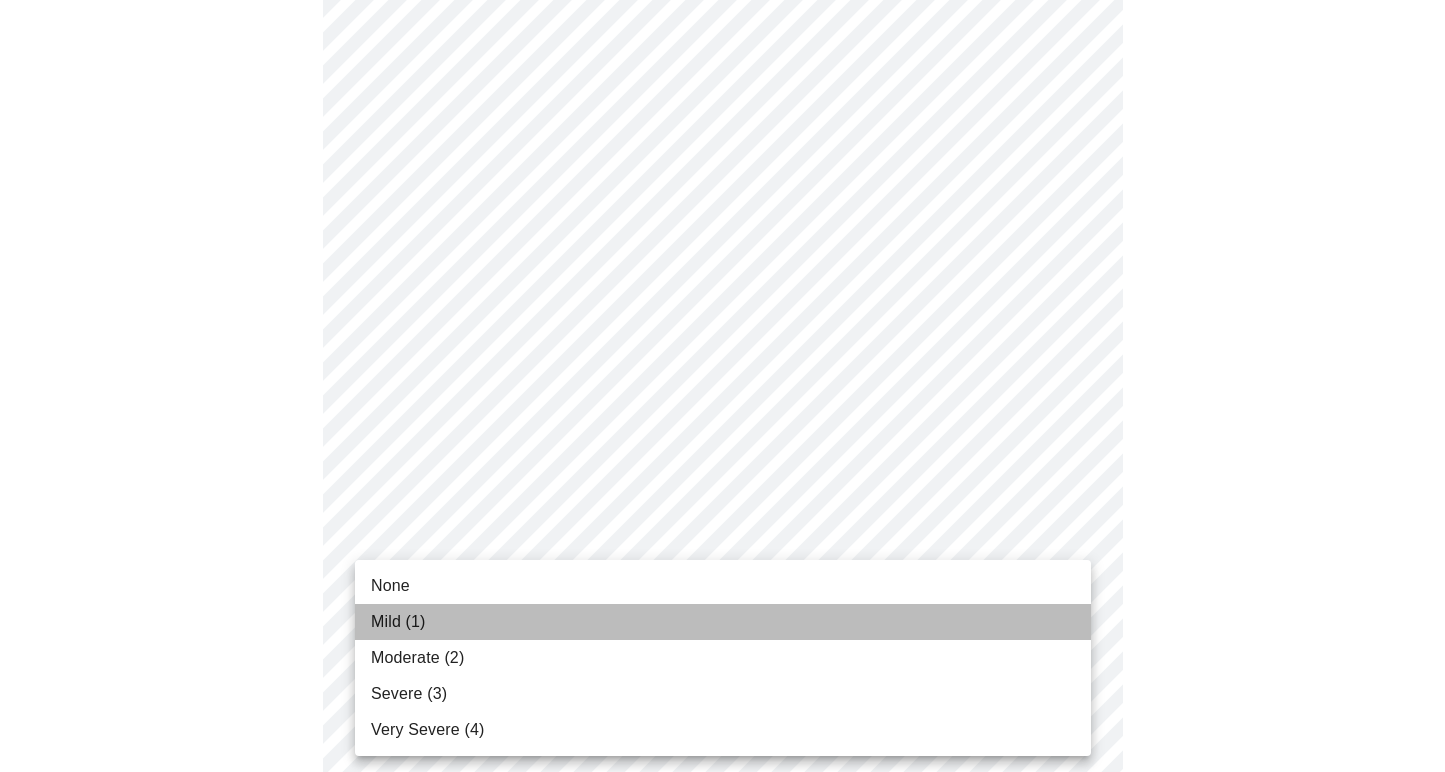 click on "Mild (1)" at bounding box center (723, 622) 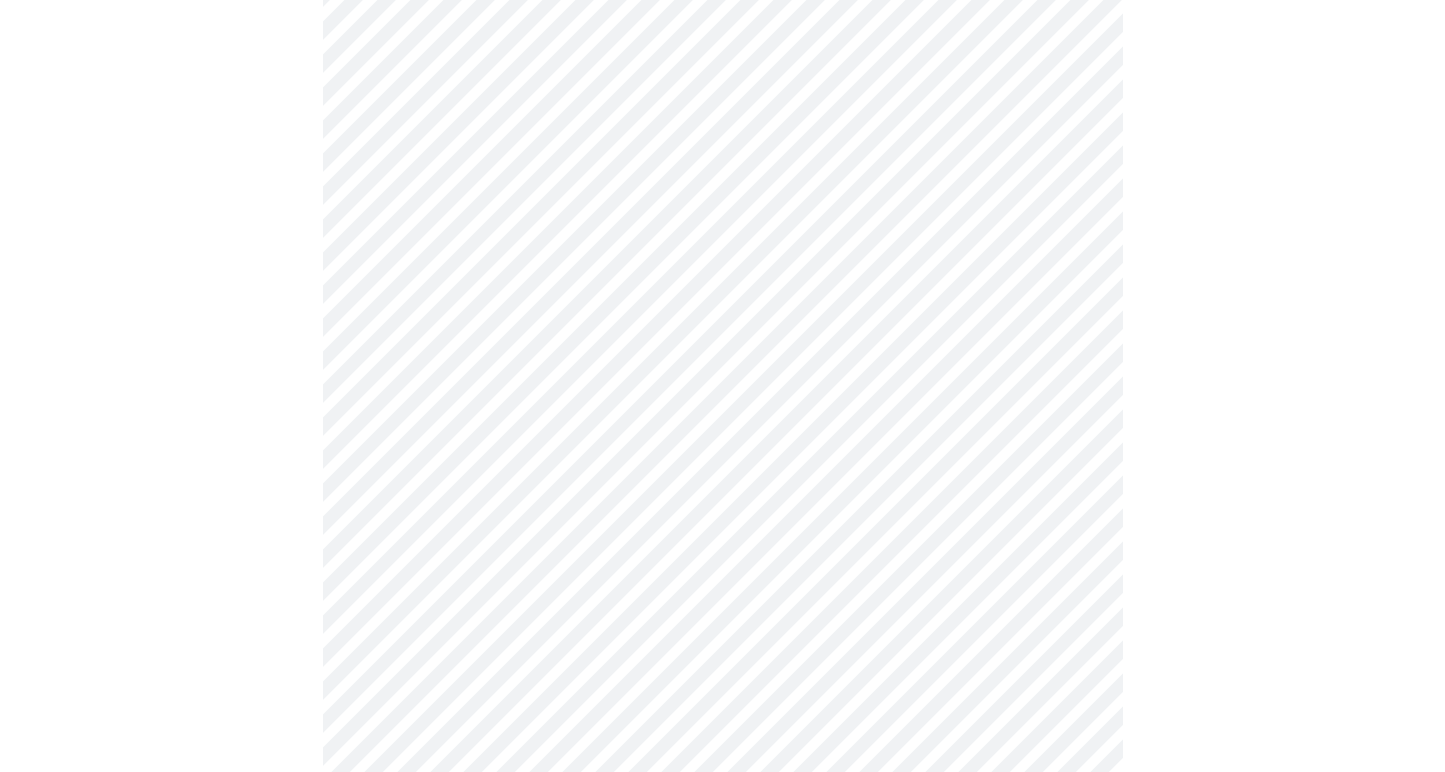scroll, scrollTop: 1048, scrollLeft: 0, axis: vertical 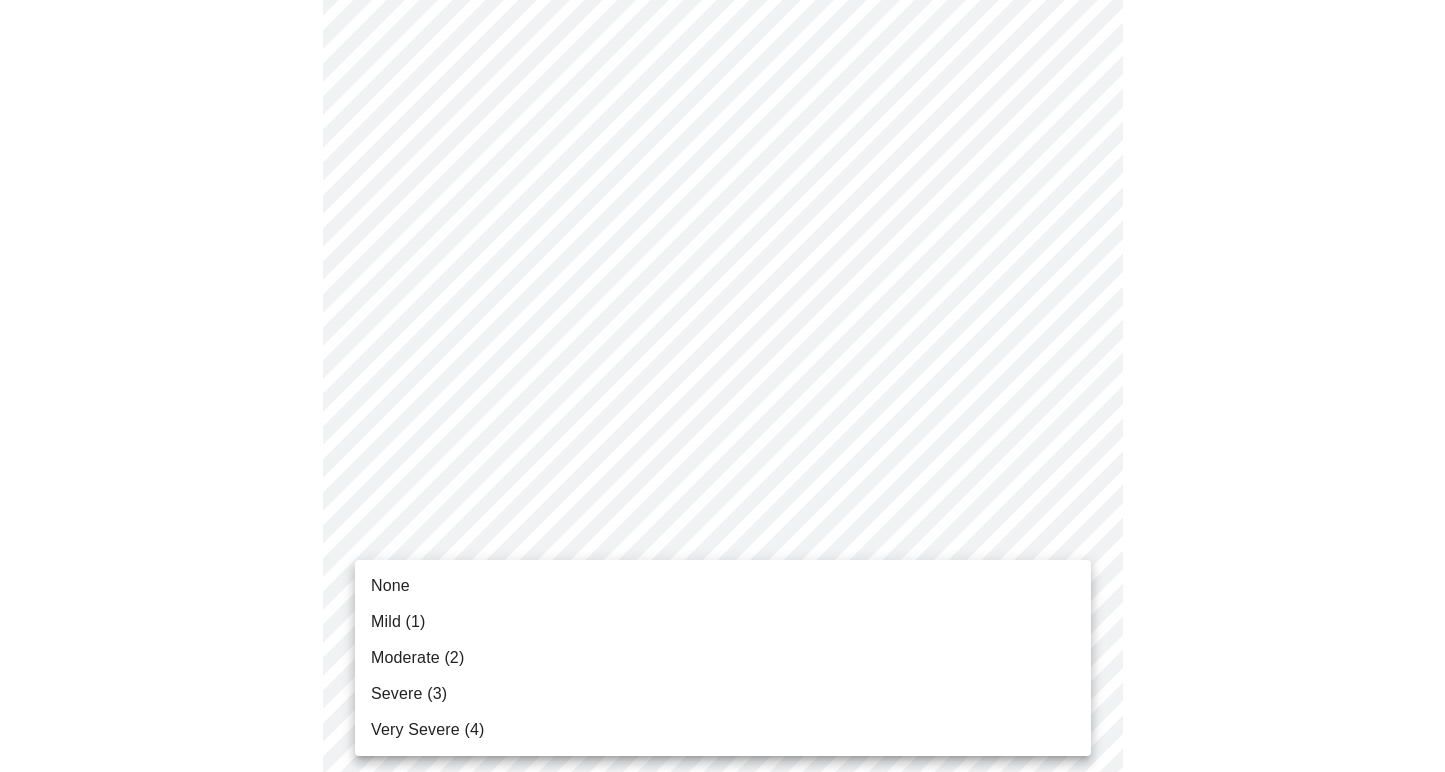 click on "MyMenopauseRx Appointments Messaging Labs Uploads Medications Community Refer a Friend Hi [PERSON_NAME]   Intake Questions for [DATE] 10:00am-10:20am 3  /  13 Settings Billing Invoices Log out None Mild (1) Moderate (2) Severe (3) Very Severe (4)" at bounding box center (722, 178) 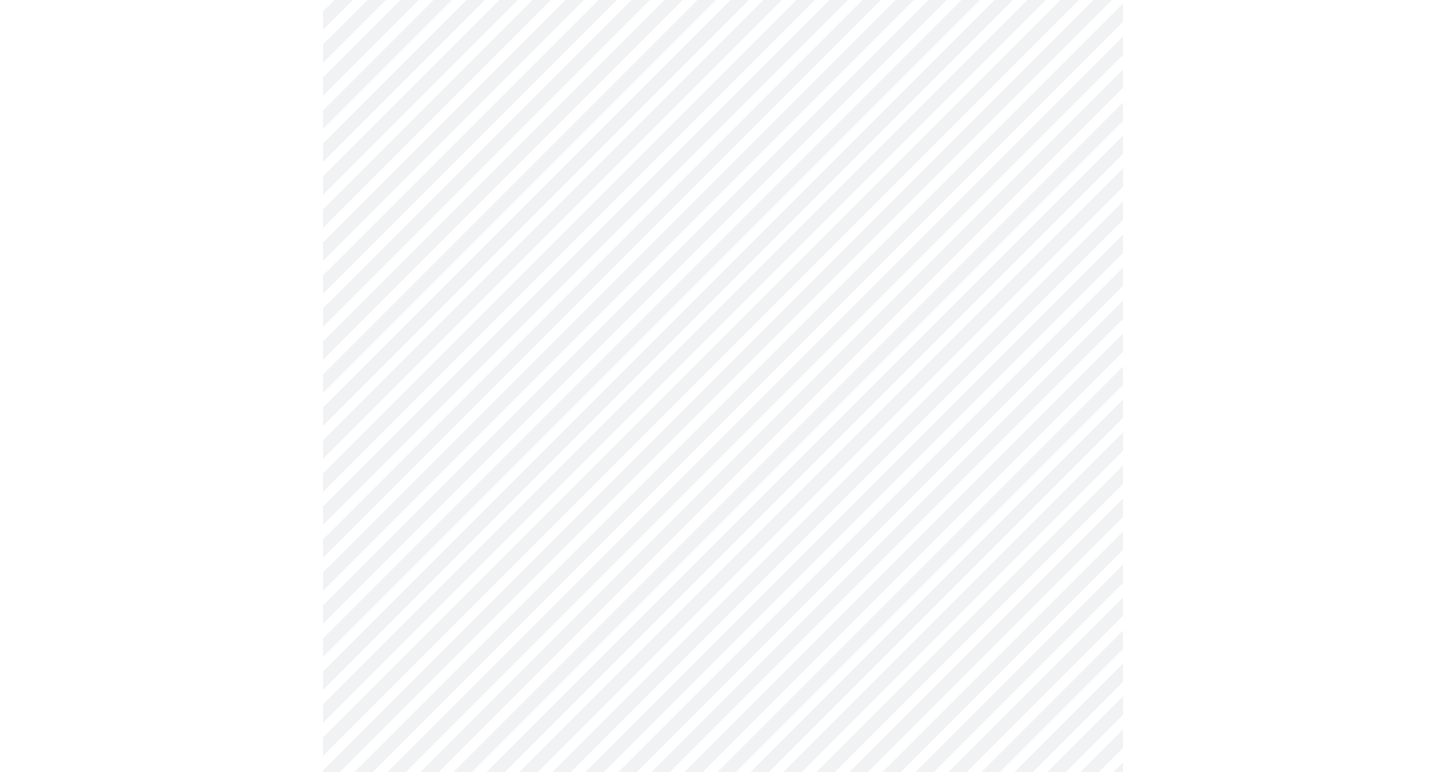 scroll, scrollTop: 1226, scrollLeft: 0, axis: vertical 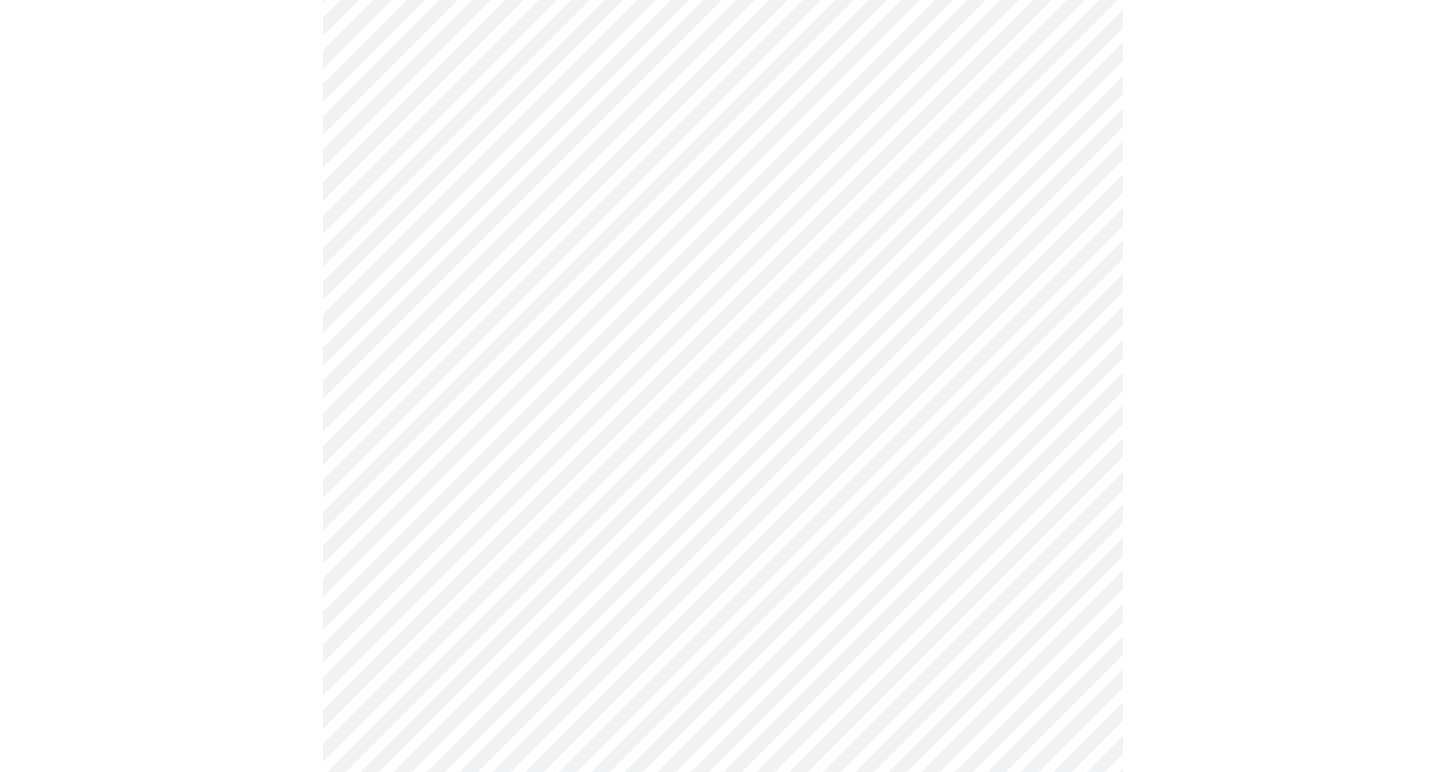 click on "MyMenopauseRx Appointments Messaging Labs Uploads Medications Community Refer a Friend Hi [PERSON_NAME]   Intake Questions for [DATE] 10:00am-10:20am 3  /  13 Settings Billing Invoices Log out" at bounding box center (722, -14) 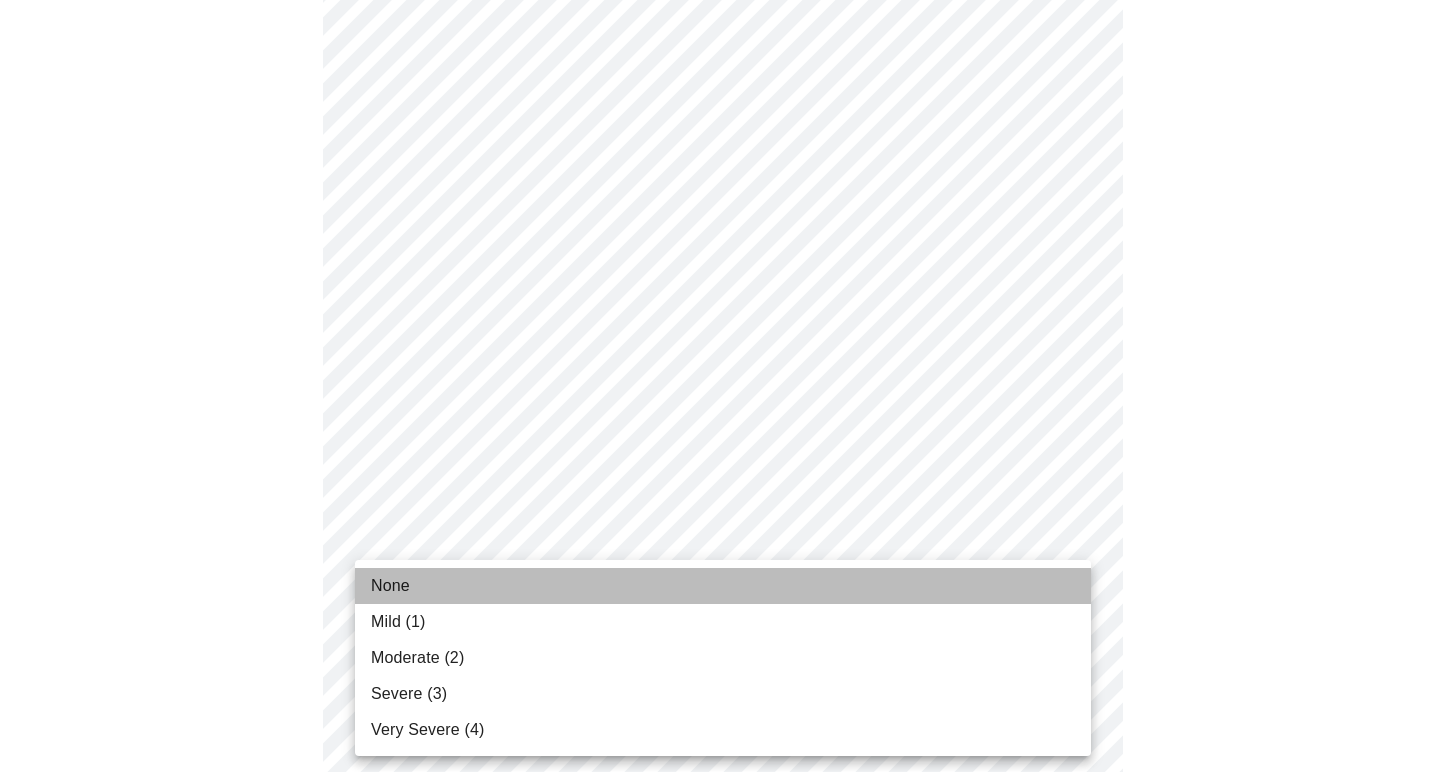 click on "None" at bounding box center (723, 586) 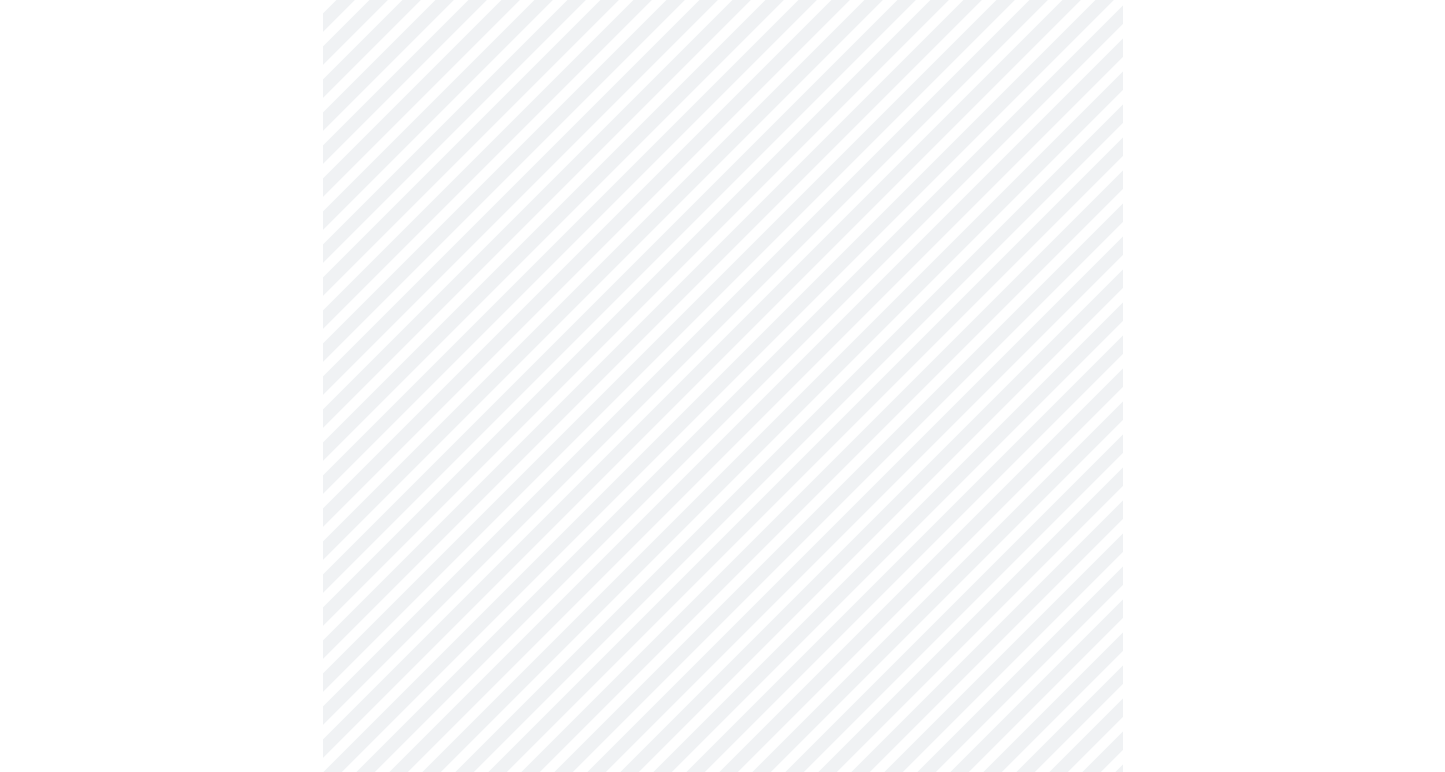 scroll, scrollTop: 1402, scrollLeft: 0, axis: vertical 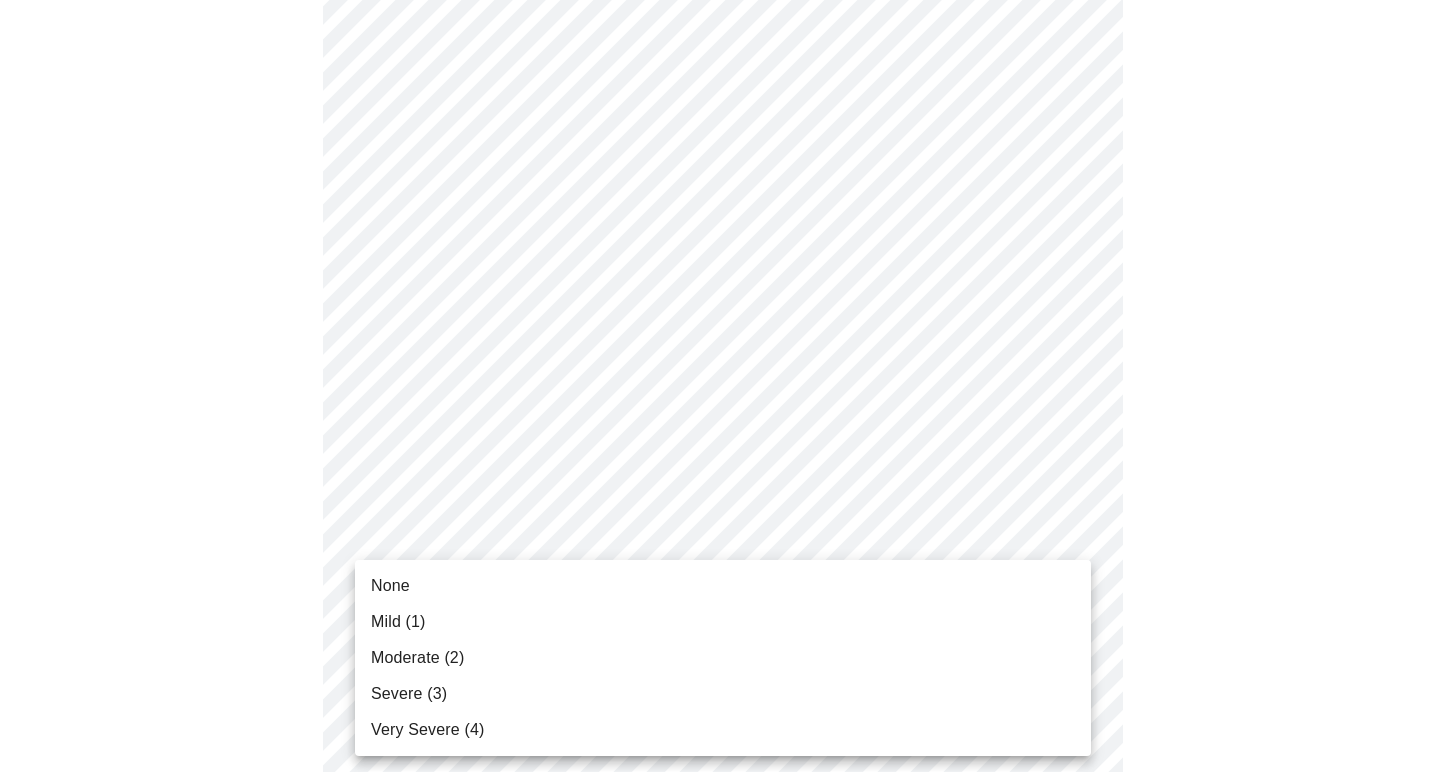 click on "MyMenopauseRx Appointments Messaging Labs Uploads Medications Community Refer a Friend Hi [PERSON_NAME]   Intake Questions for [DATE] 10:00am-10:20am 3  /  13 Settings Billing Invoices Log out None Mild (1) Moderate (2) Severe (3) Very Severe (4)" at bounding box center (722, -204) 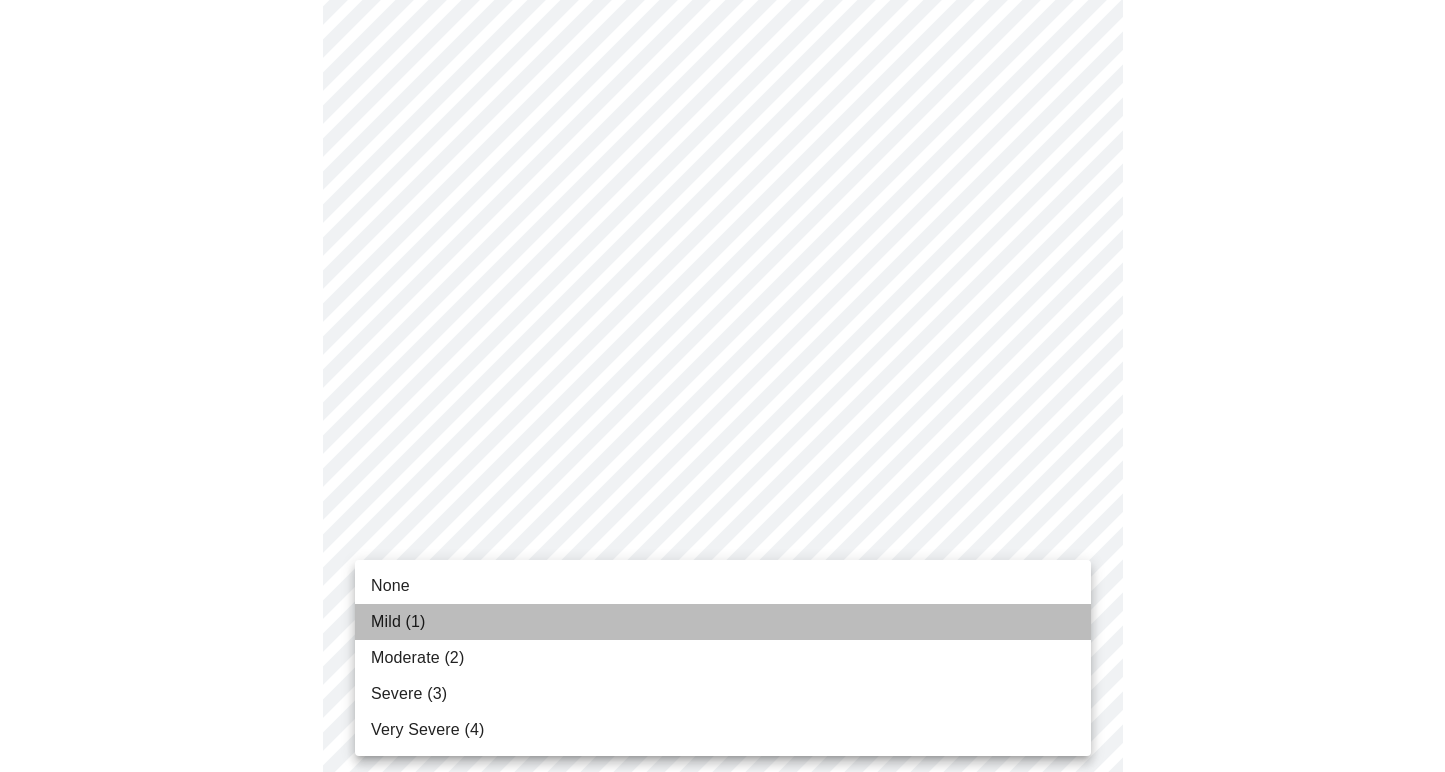 click on "Mild (1)" at bounding box center (398, 622) 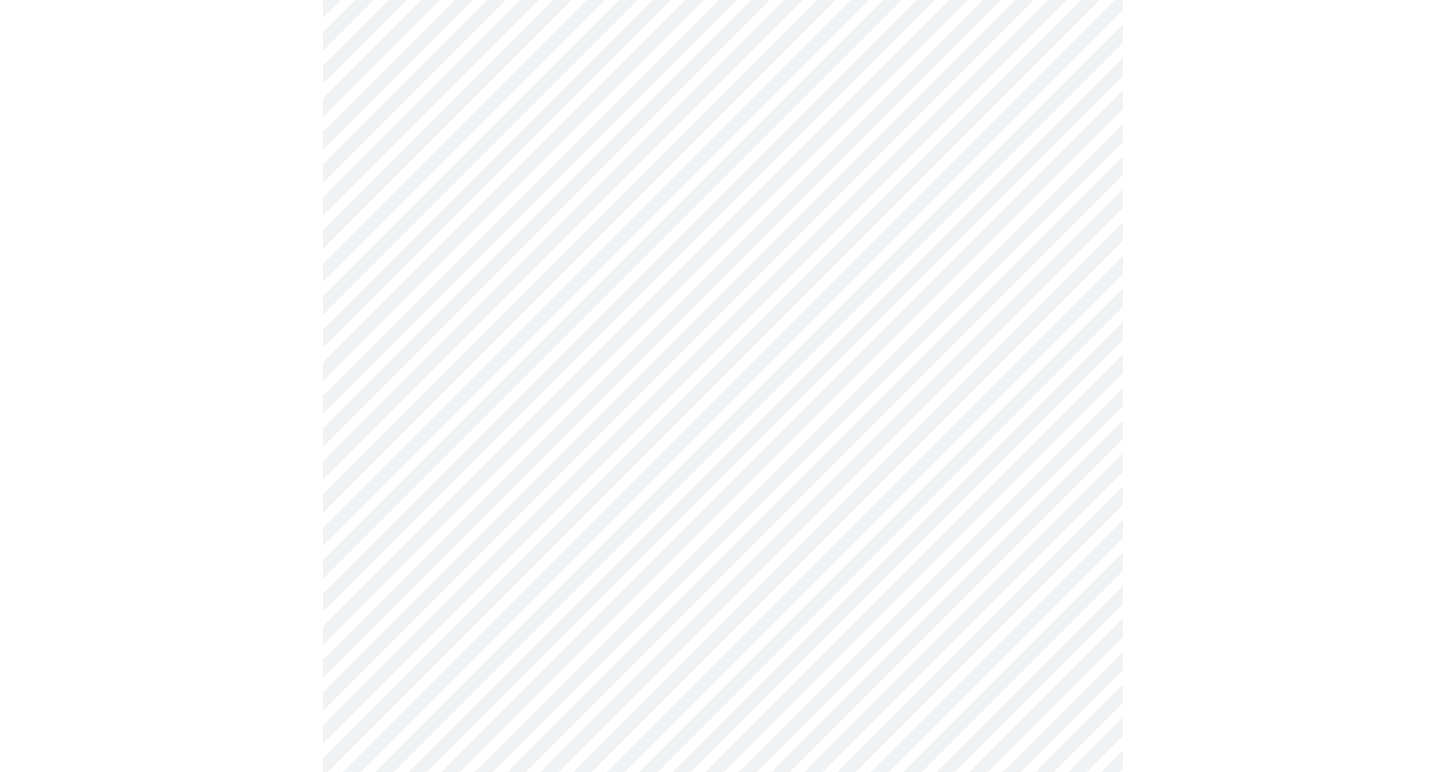 scroll, scrollTop: 619, scrollLeft: 0, axis: vertical 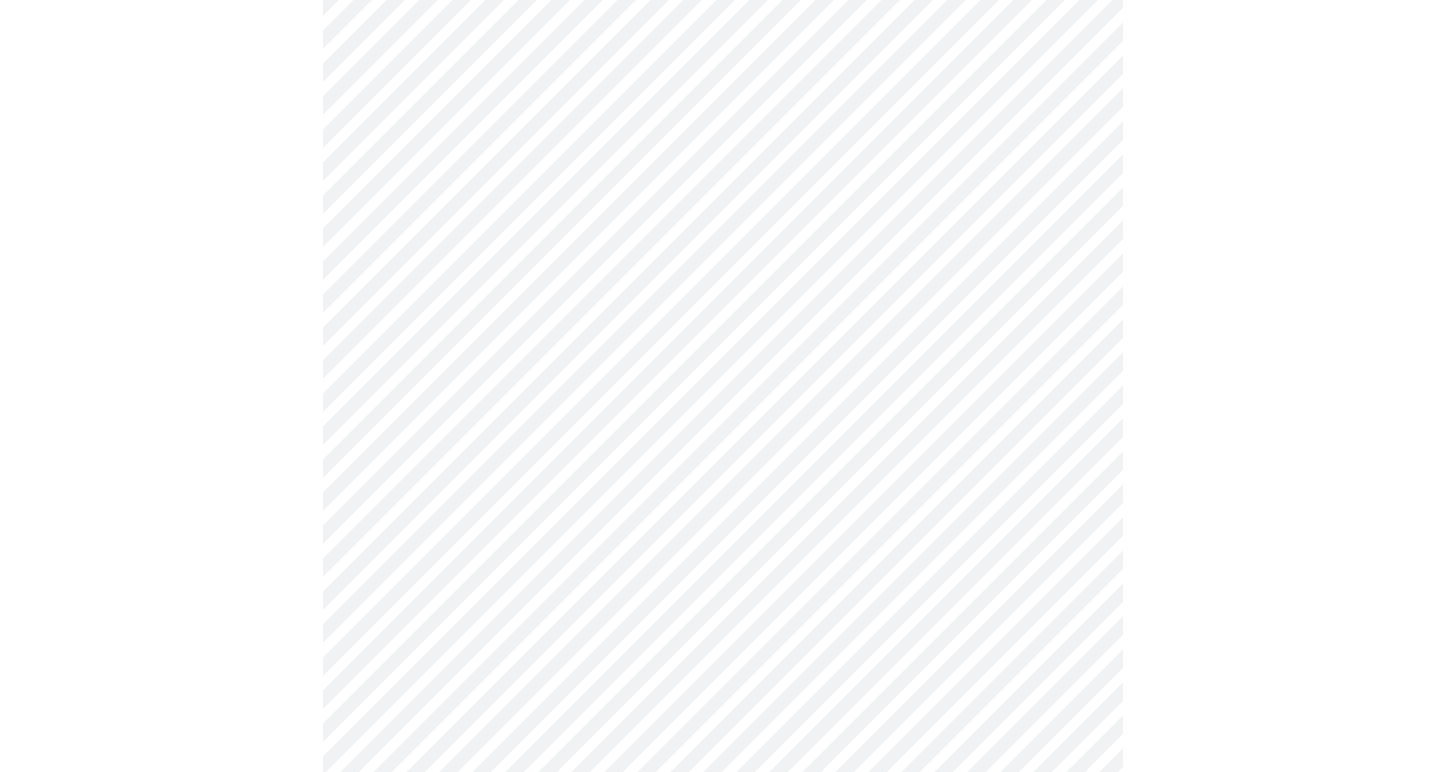 click on "MyMenopauseRx Appointments Messaging Labs Uploads Medications Community Refer a Friend Hi [PERSON_NAME]   Intake Questions for [DATE] 10:00am-10:20am 4  /  13 Settings Billing Invoices Log out" at bounding box center [722, 335] 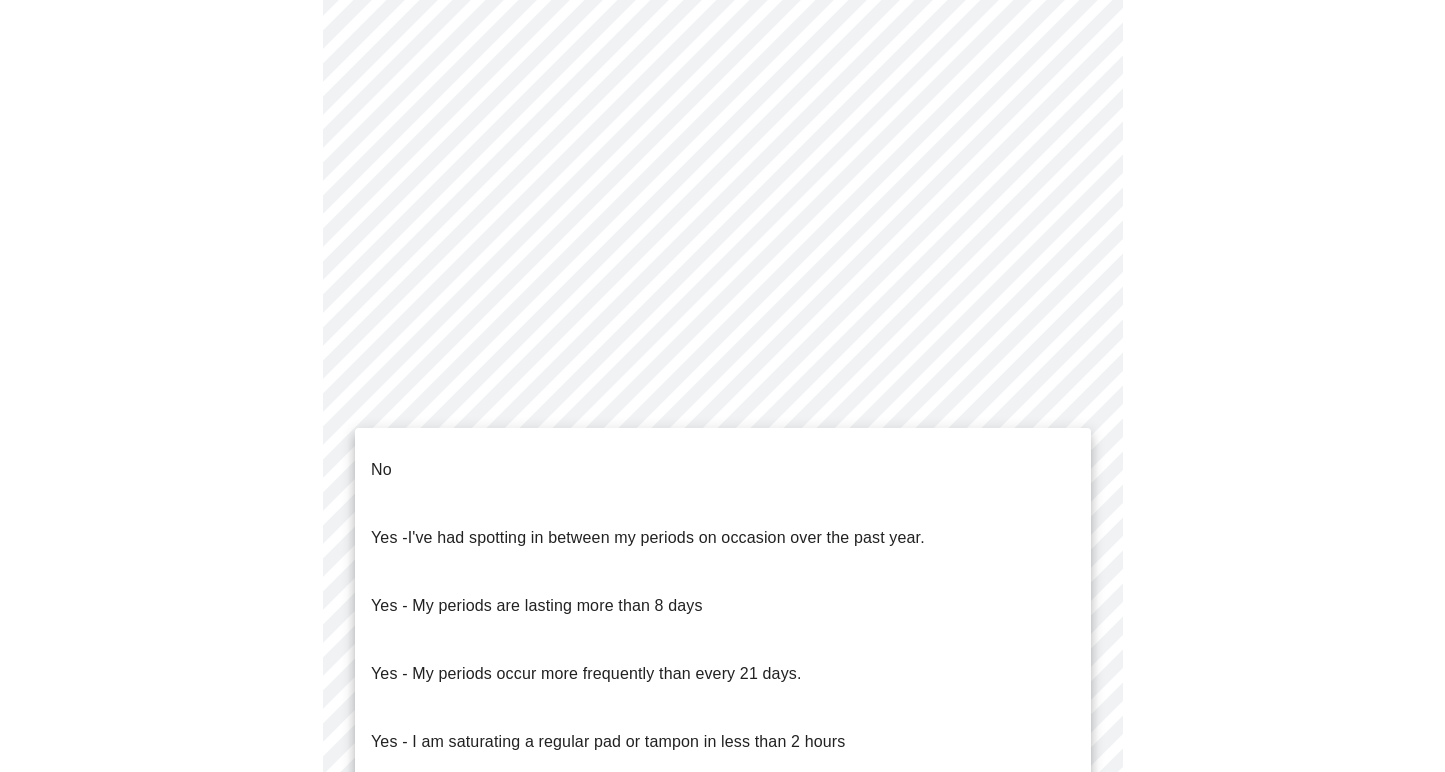 click on "No" at bounding box center [723, 470] 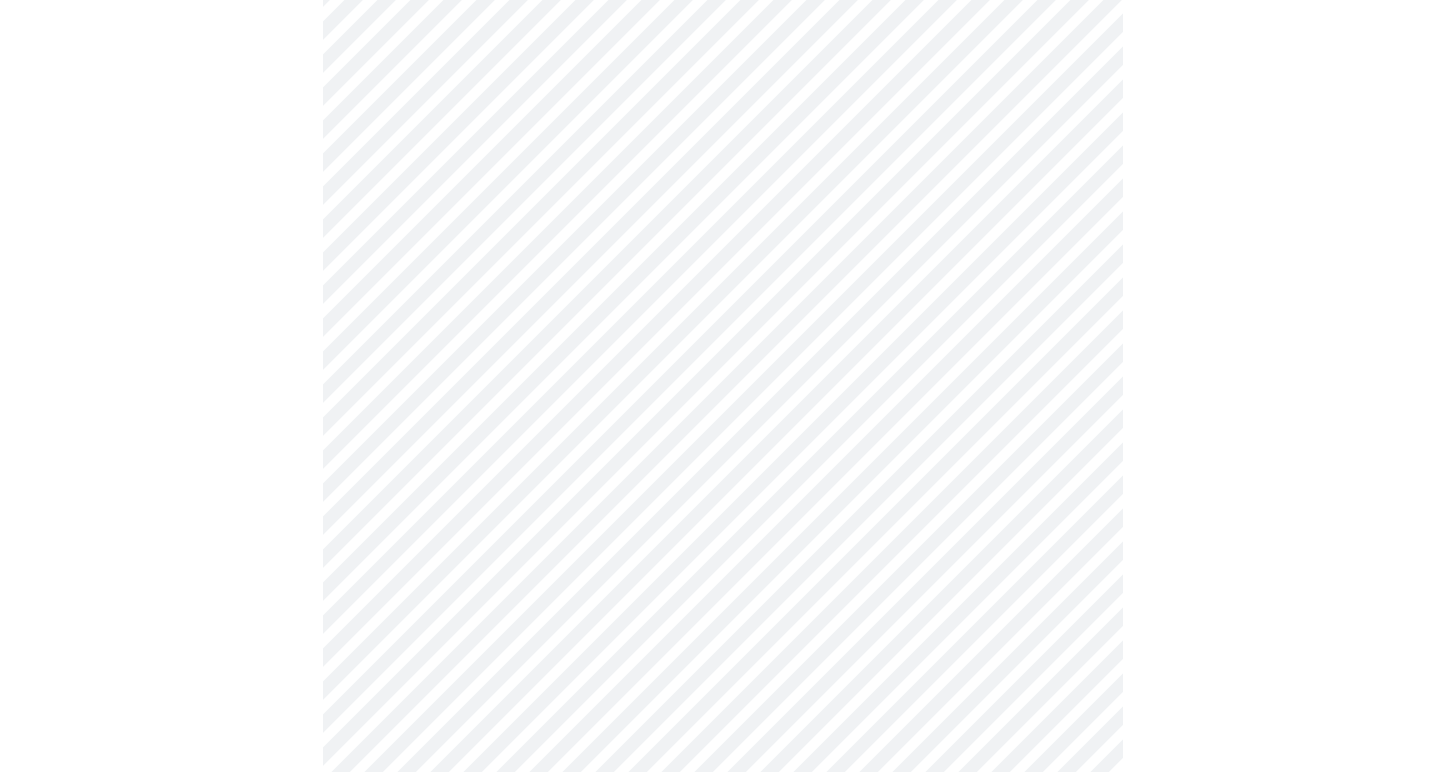 scroll, scrollTop: 713, scrollLeft: 0, axis: vertical 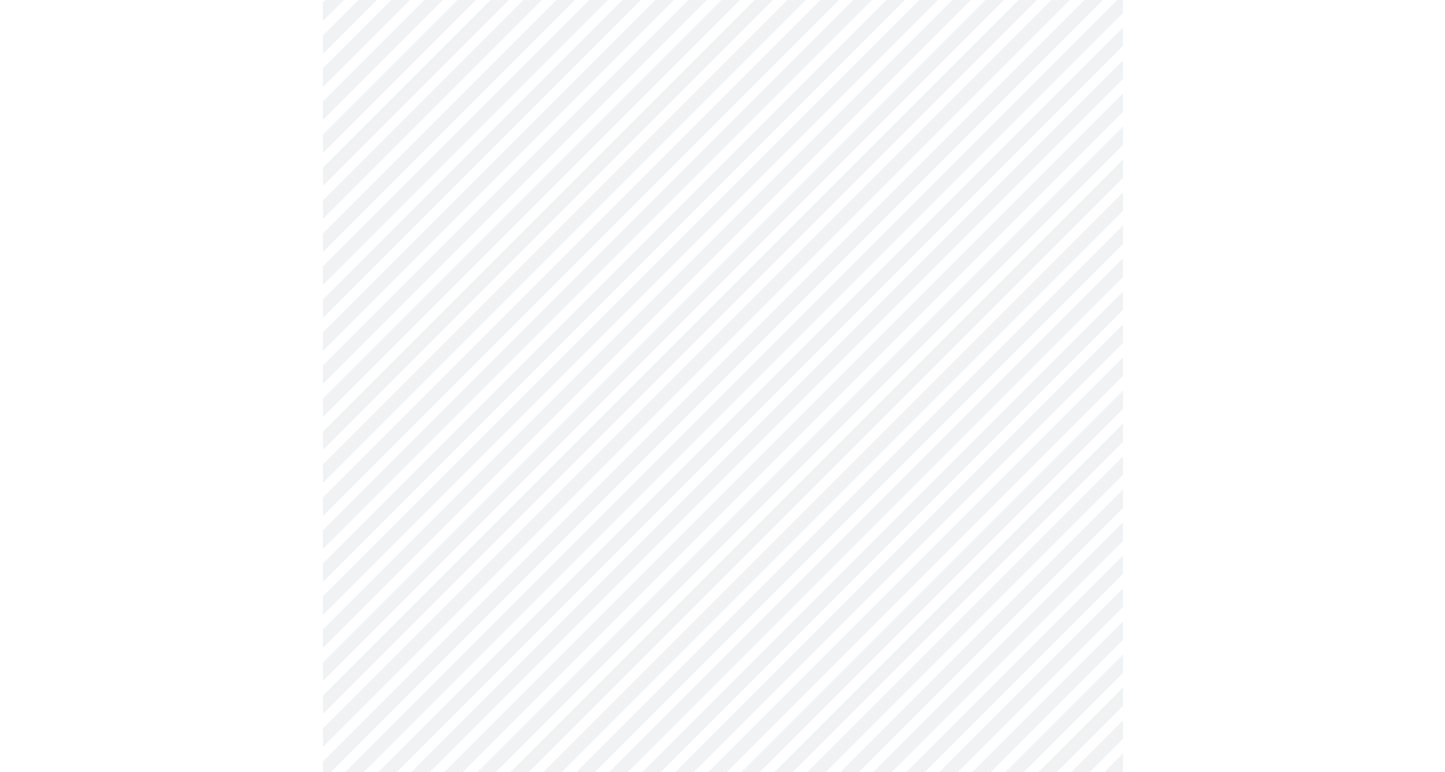 click on "MyMenopauseRx Appointments Messaging Labs Uploads Medications Community Refer a Friend Hi [PERSON_NAME]   Intake Questions for [DATE] 10:00am-10:20am 4  /  13 Settings Billing Invoices Log out" at bounding box center (722, 235) 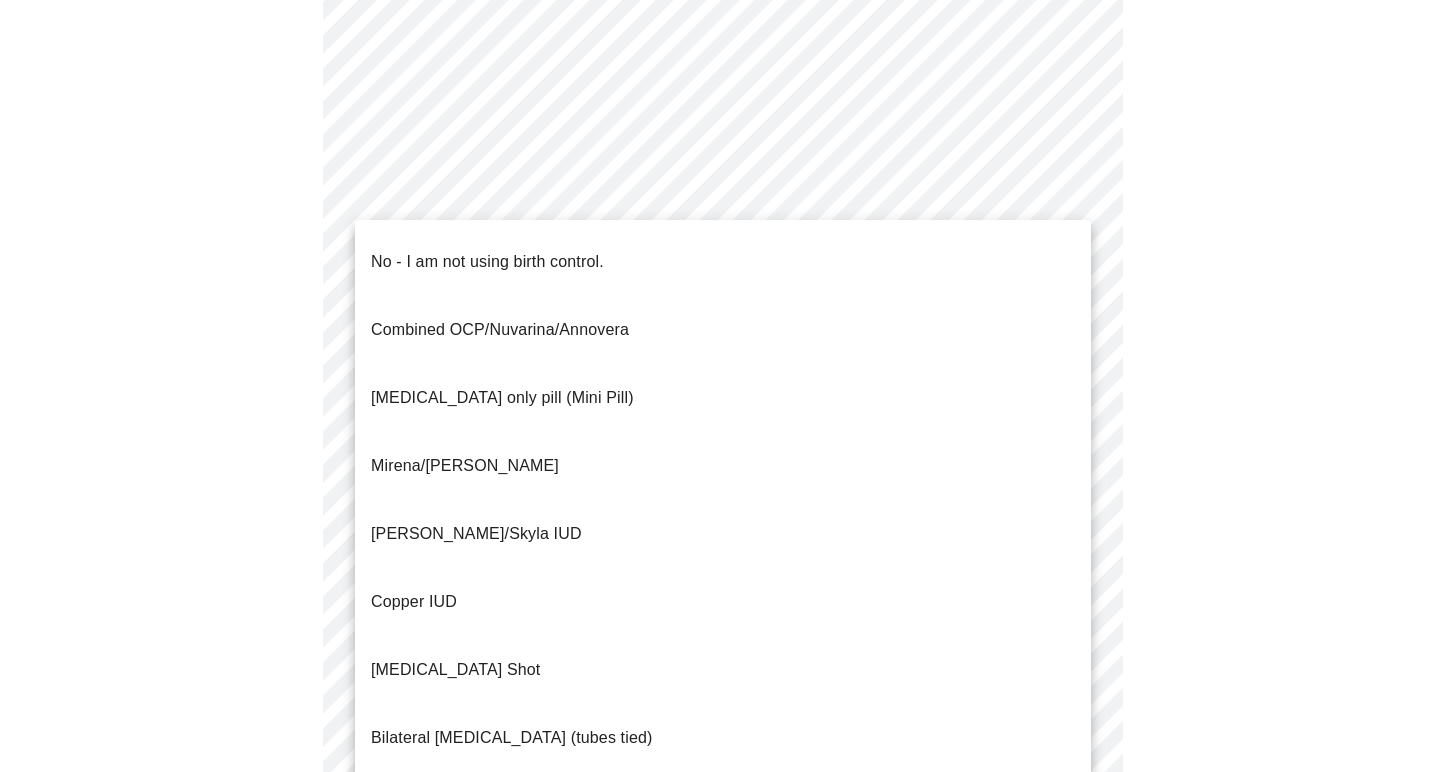 click on "Parnter had [MEDICAL_DATA]" at bounding box center (481, 806) 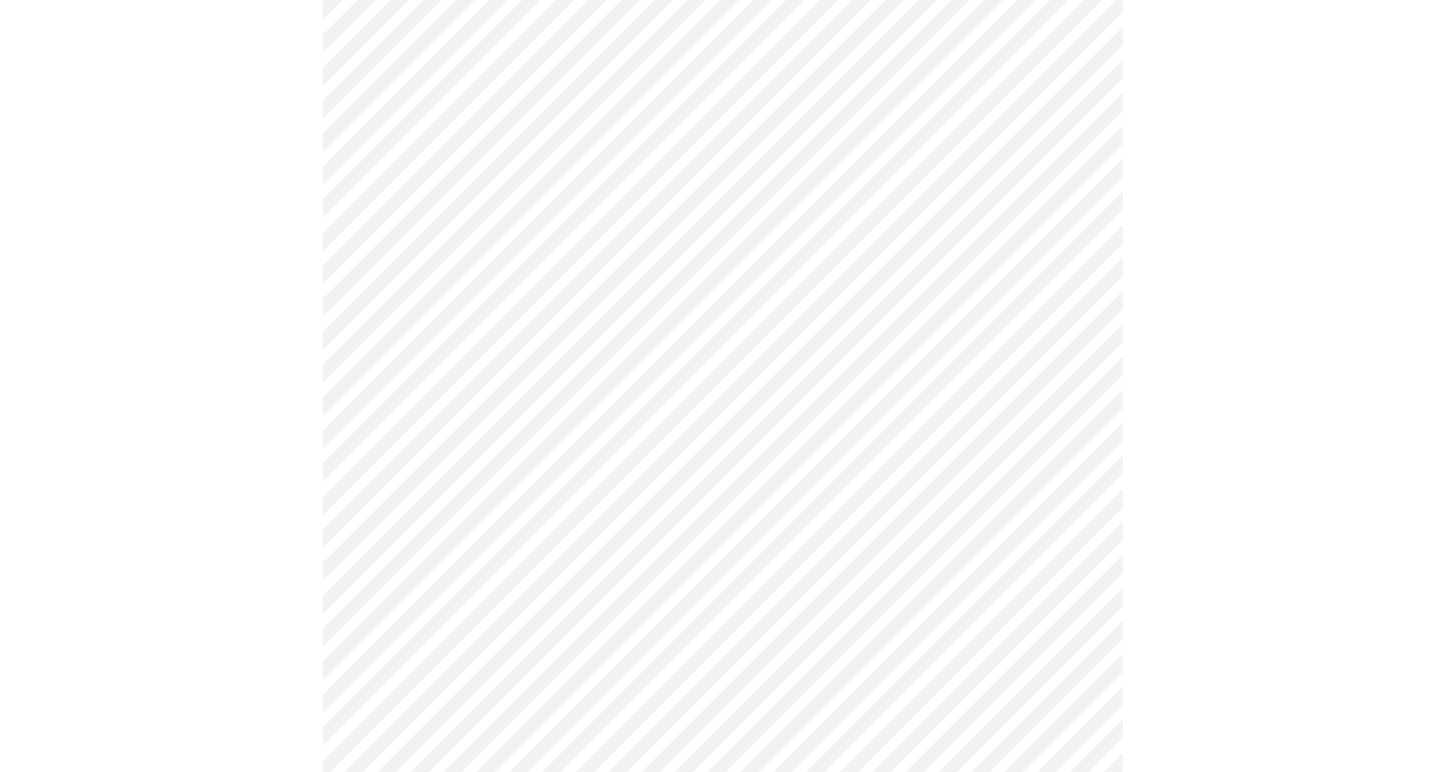 scroll, scrollTop: 815, scrollLeft: 0, axis: vertical 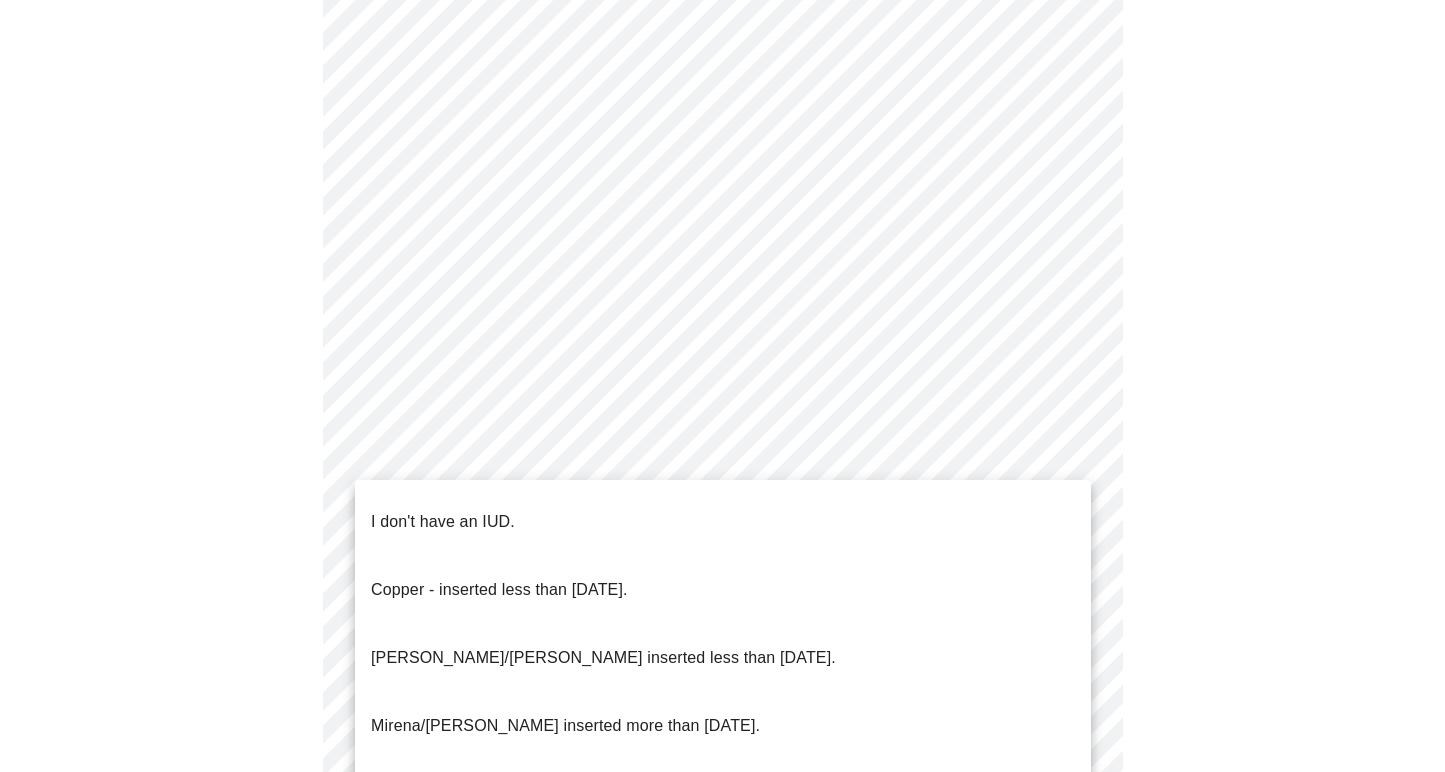 click on "MyMenopauseRx Appointments Messaging Labs Uploads Medications Community Refer a Friend Hi [PERSON_NAME]   Intake Questions for [DATE] 10:00am-10:20am 4  /  13 Settings Billing Invoices Log out I don't have an IUD.
Copper - inserted less than [DATE].
[PERSON_NAME]/[PERSON_NAME] inserted less than [DATE].
[PERSON_NAME]/[PERSON_NAME] inserted more than [DATE].
[PERSON_NAME], inserted more than [DATE]." at bounding box center [722, 127] 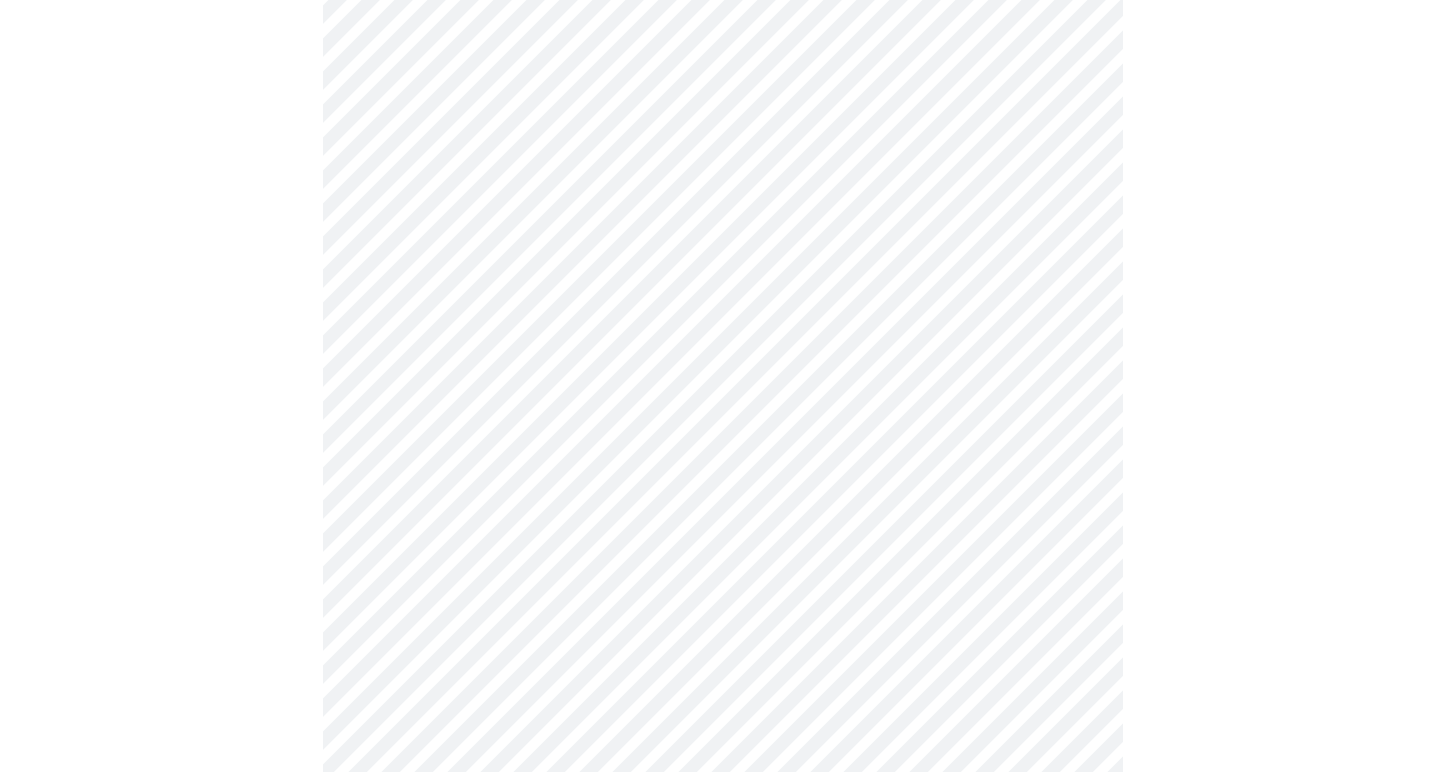scroll, scrollTop: 1022, scrollLeft: 0, axis: vertical 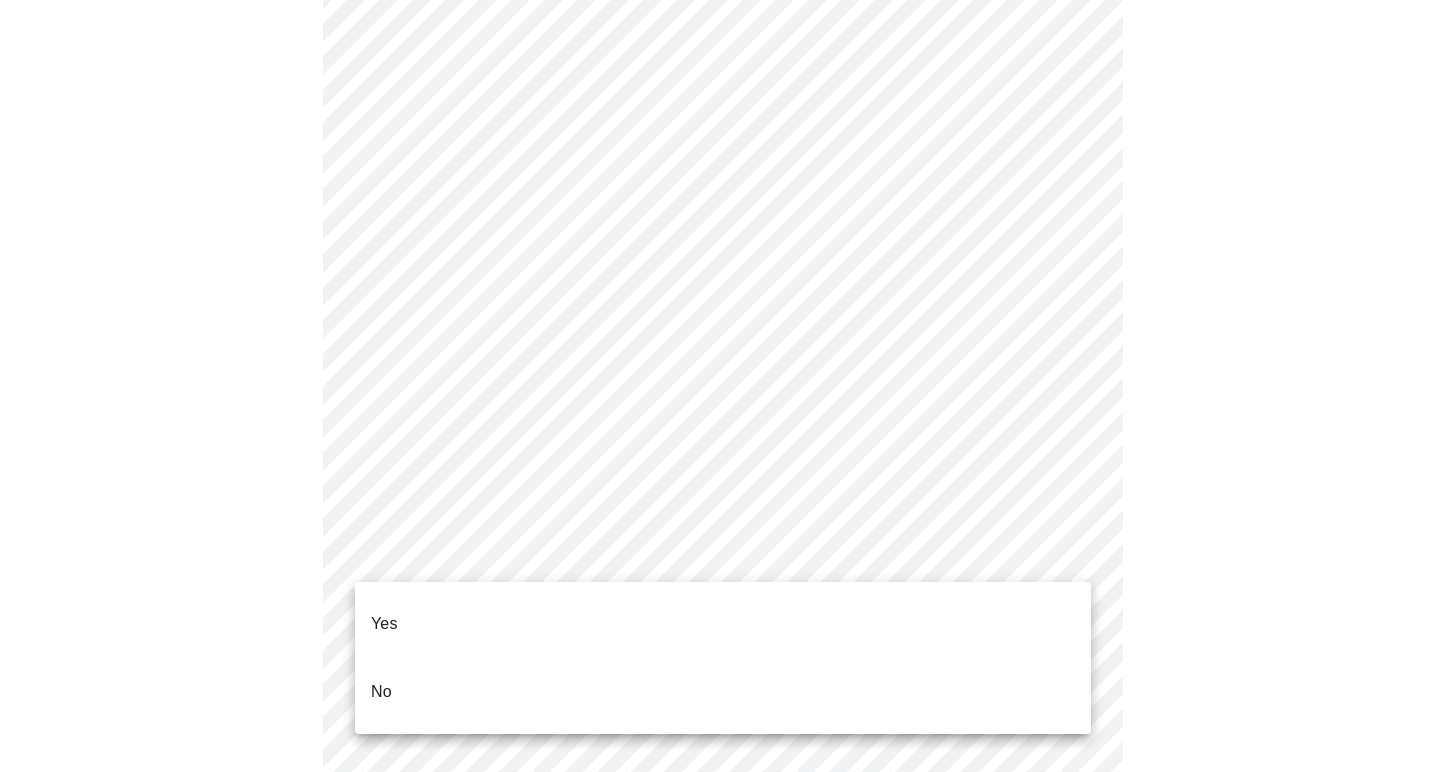 click on "MyMenopauseRx Appointments Messaging Labs Uploads Medications Community Refer a Friend Hi [PERSON_NAME]   Intake Questions for [DATE] 10:00am-10:20am 4  /  13 Settings Billing Invoices Log out Yes
No" at bounding box center (722, -86) 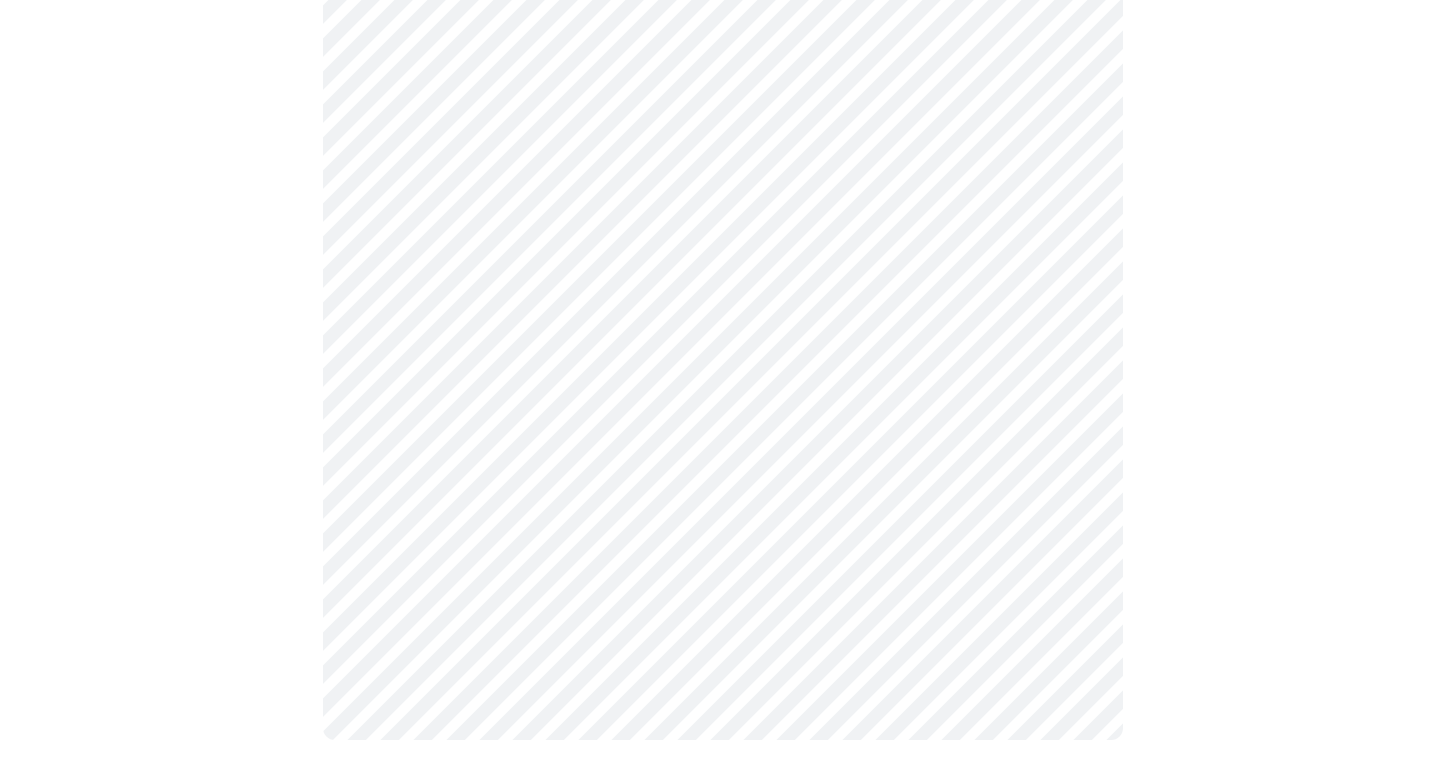 scroll, scrollTop: 0, scrollLeft: 0, axis: both 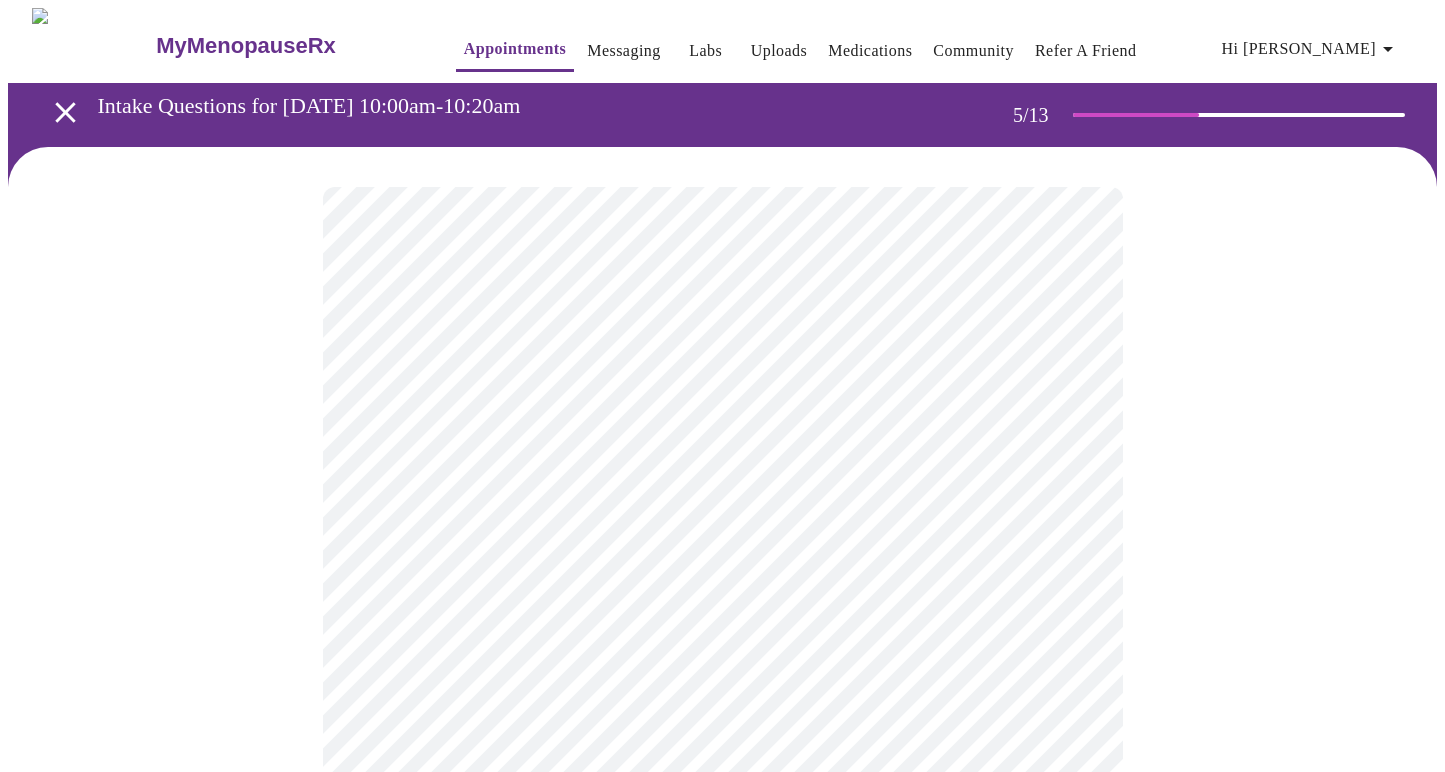 click on "MyMenopauseRx Appointments Messaging Labs Uploads Medications Community Refer a Friend Hi [PERSON_NAME]   Intake Questions for [DATE] 10:00am-10:20am 5  /  13 Settings Billing Invoices Log out" at bounding box center [722, 654] 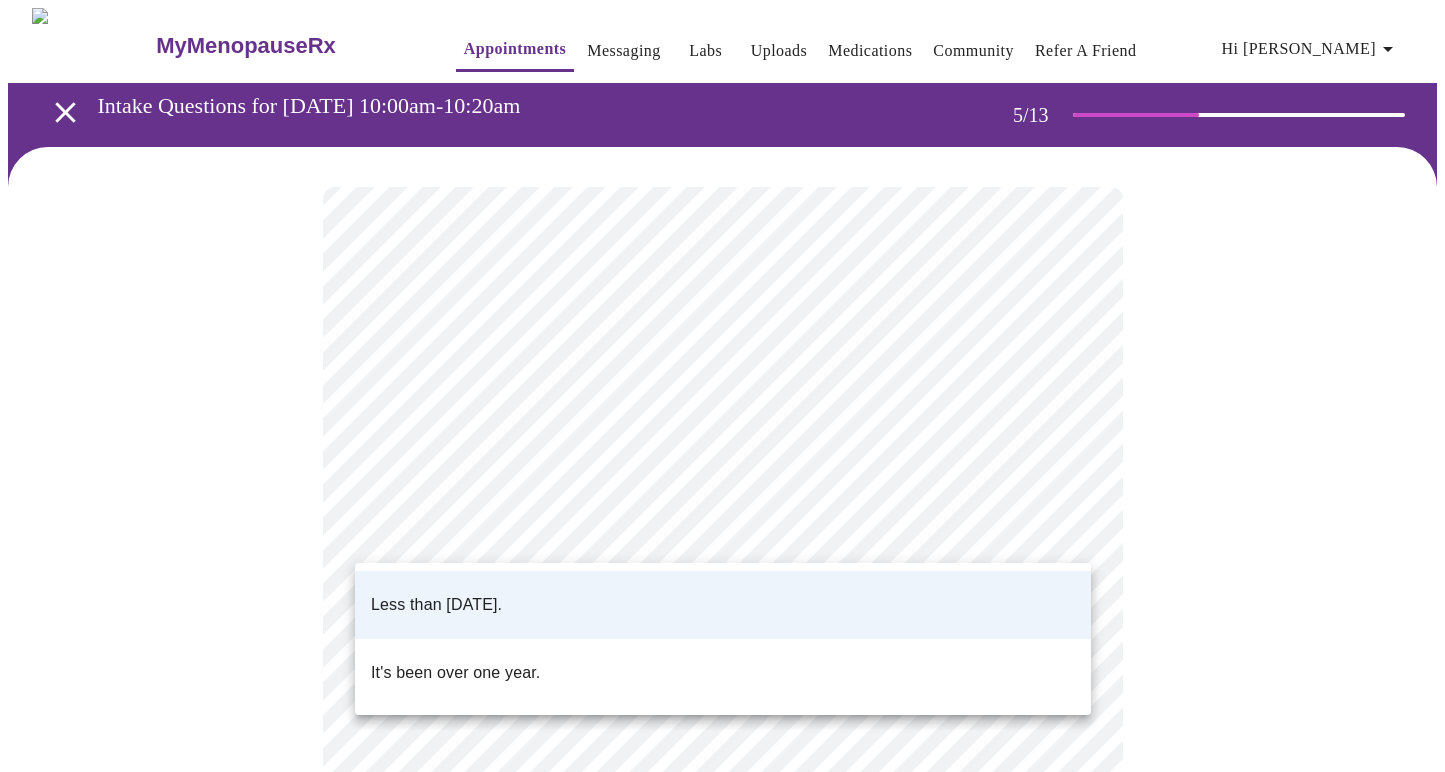 click at bounding box center [722, 386] 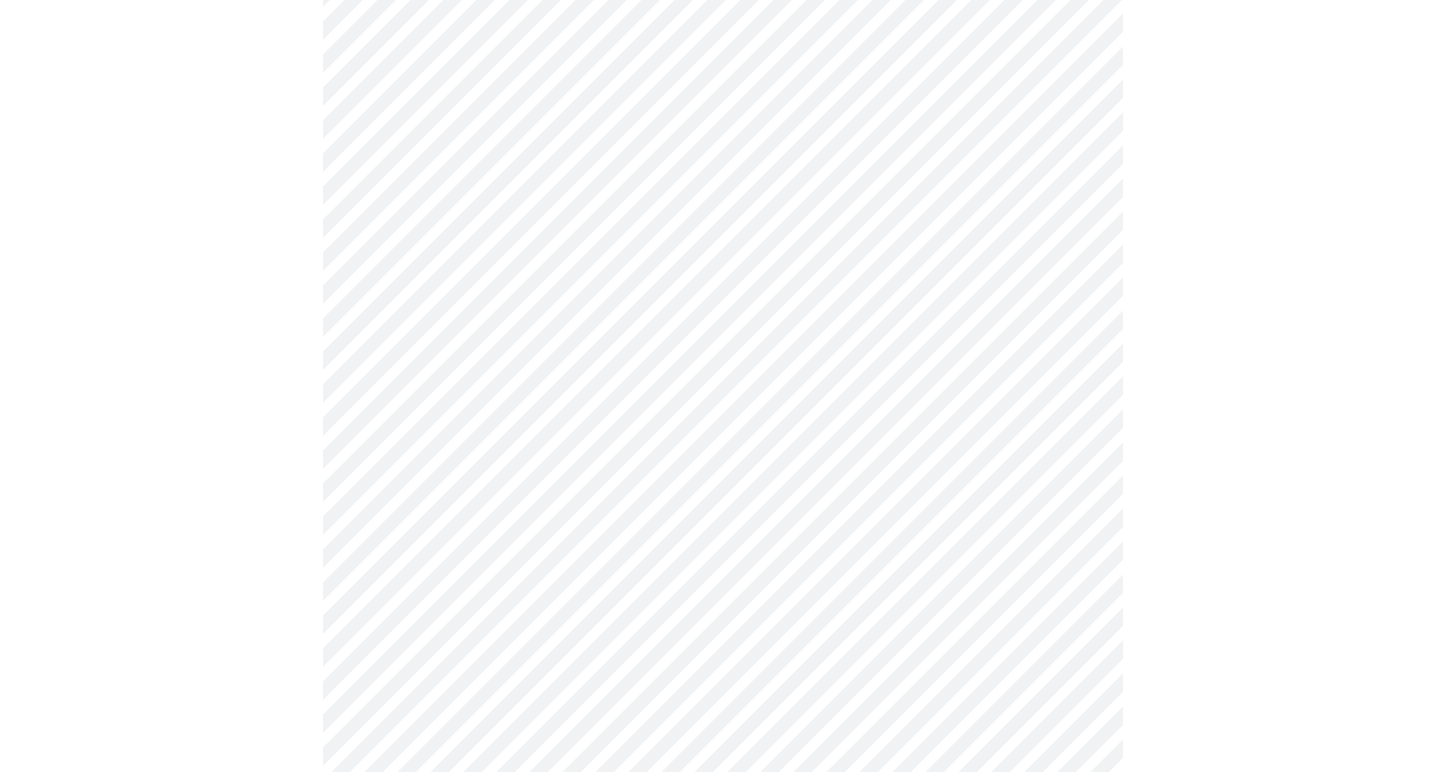 scroll, scrollTop: 4986, scrollLeft: 0, axis: vertical 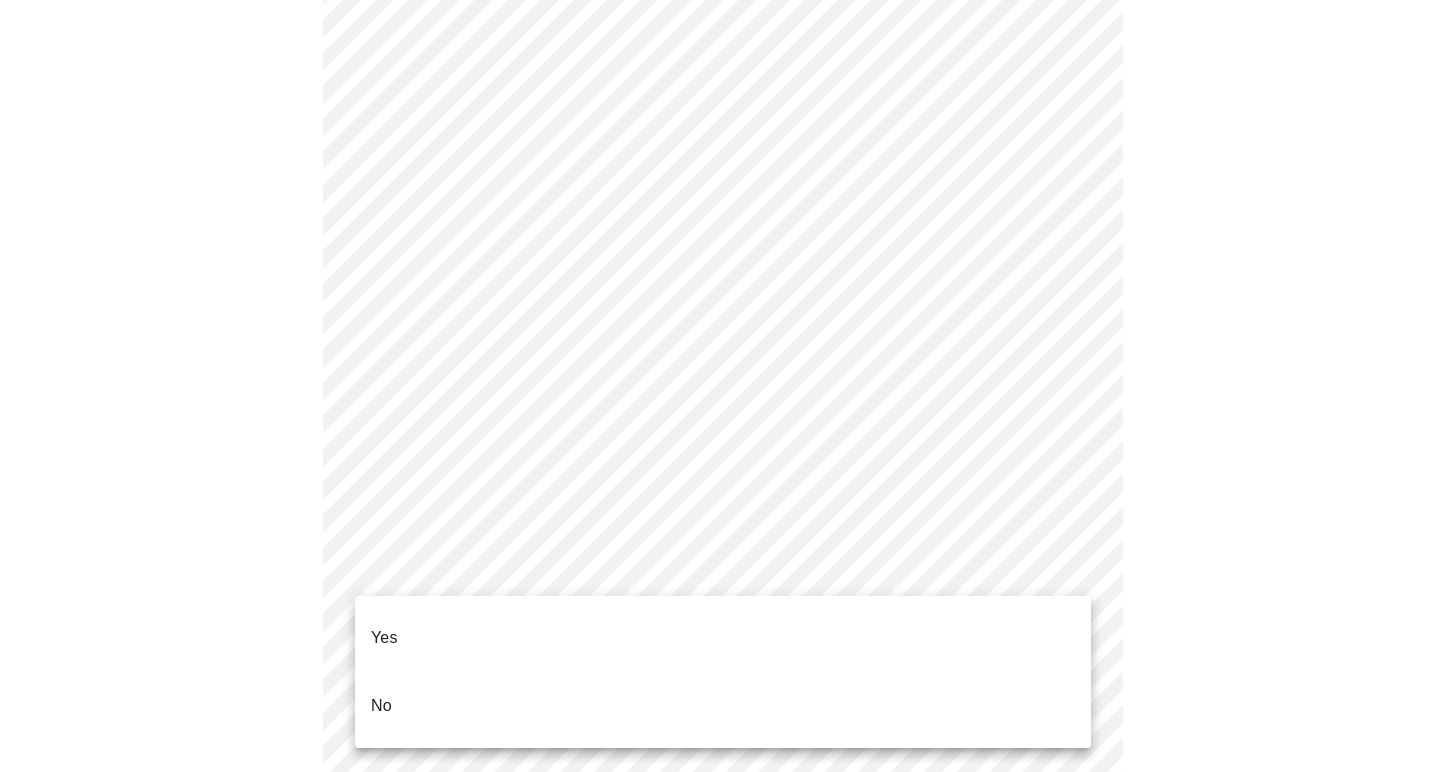 click on "MyMenopauseRx Appointments Messaging Labs Uploads Medications Community Refer a Friend Hi [PERSON_NAME]   Intake Questions for [DATE] 10:00am-10:20am 7  /  13 Settings Billing Invoices Log out Yes
No" at bounding box center (722, -1793) 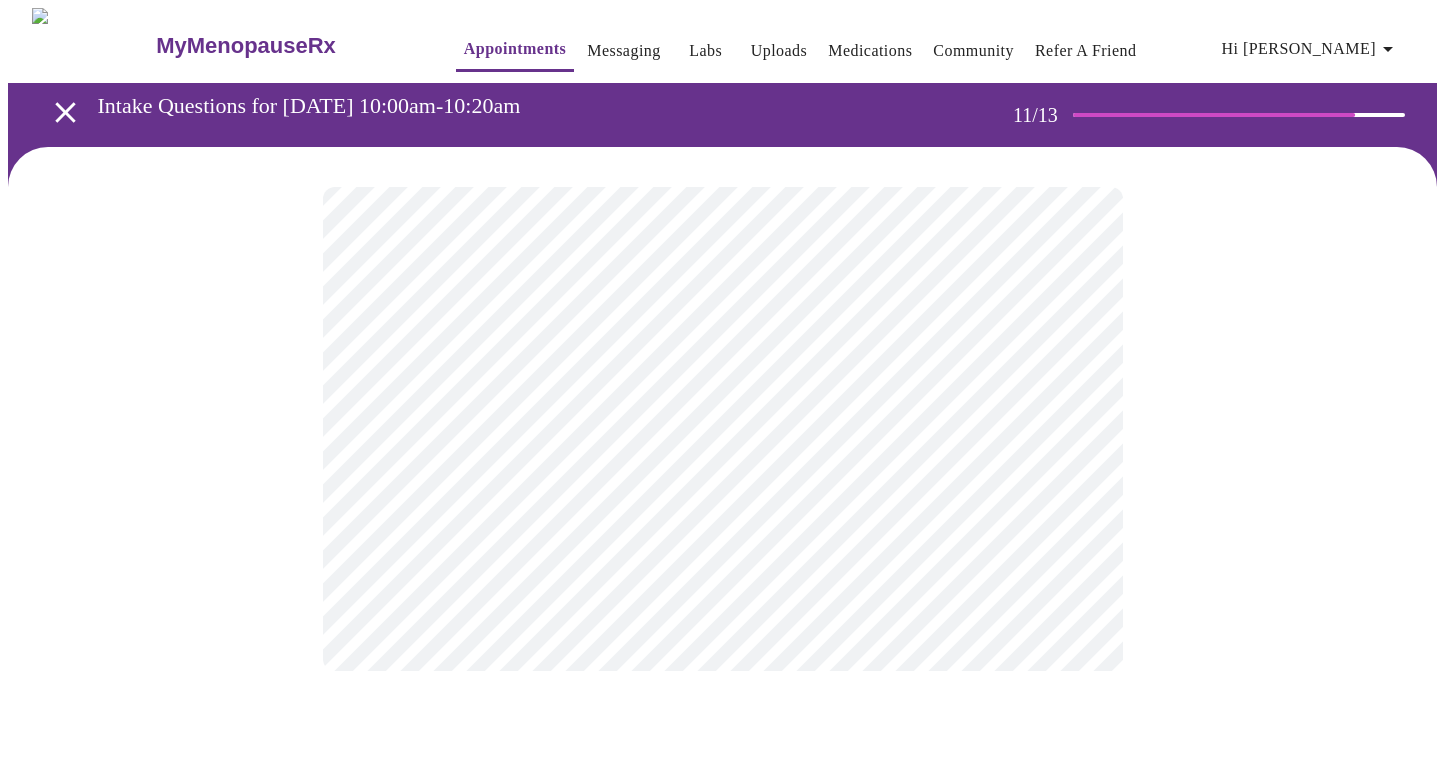scroll, scrollTop: 0, scrollLeft: 0, axis: both 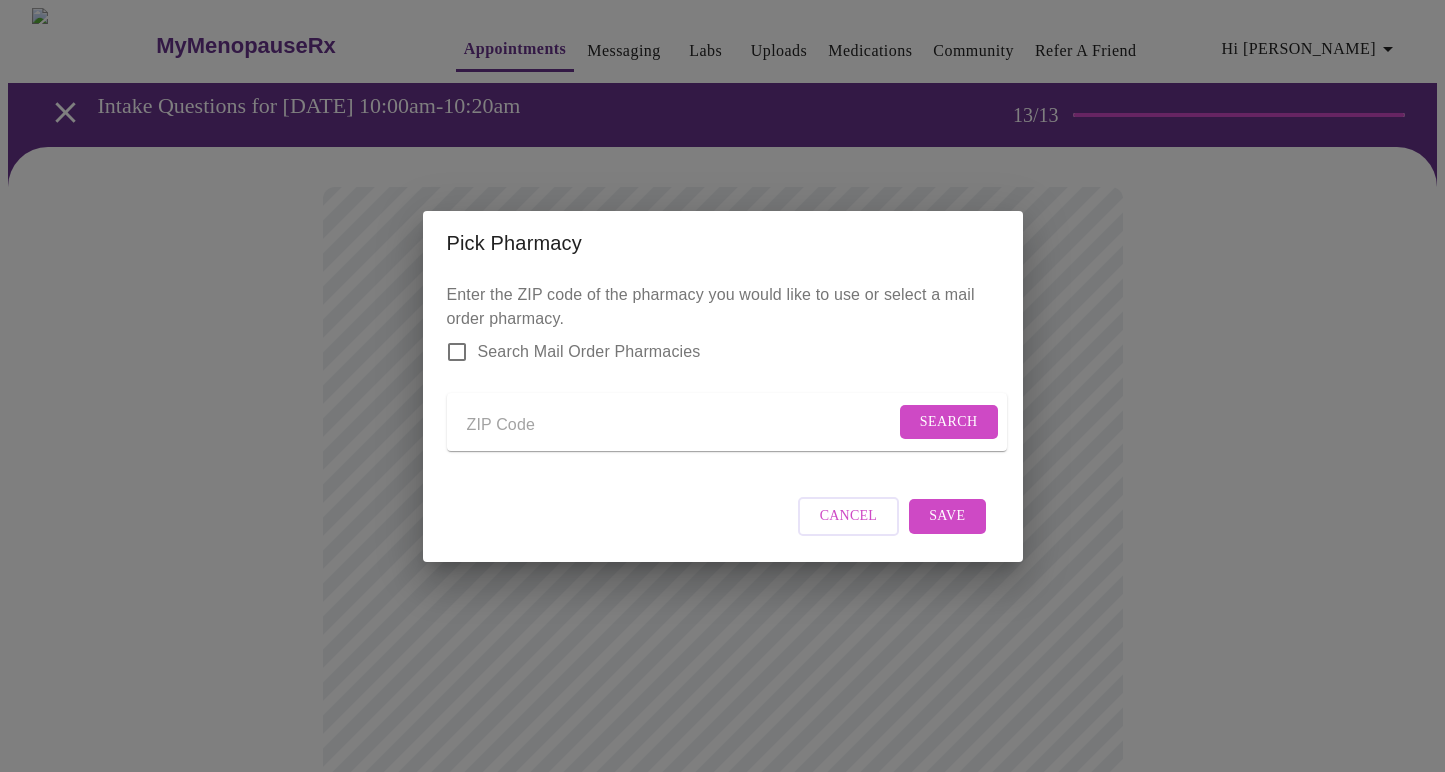 click at bounding box center [681, 426] 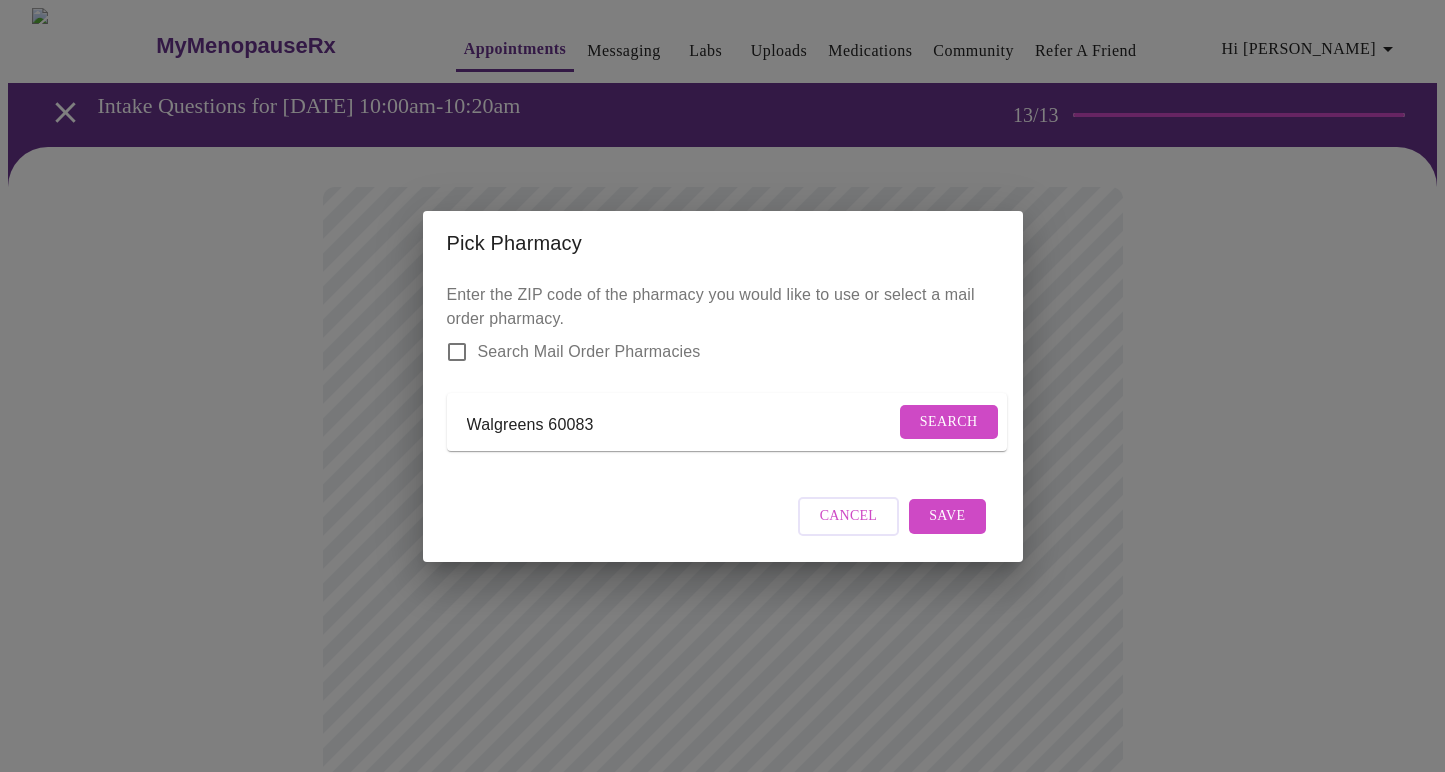 click on "Search" at bounding box center (949, 422) 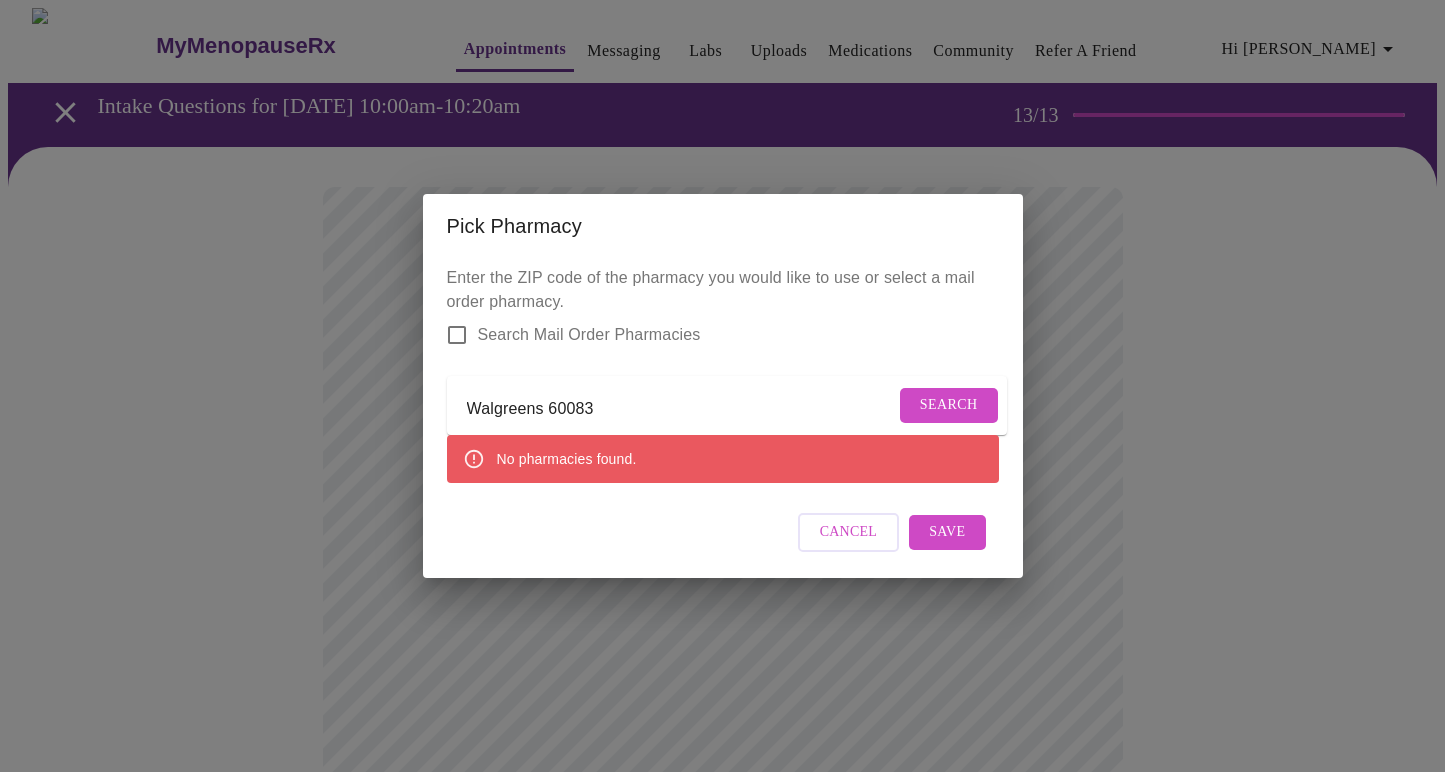 click on "Walgreens 60083" at bounding box center (681, 410) 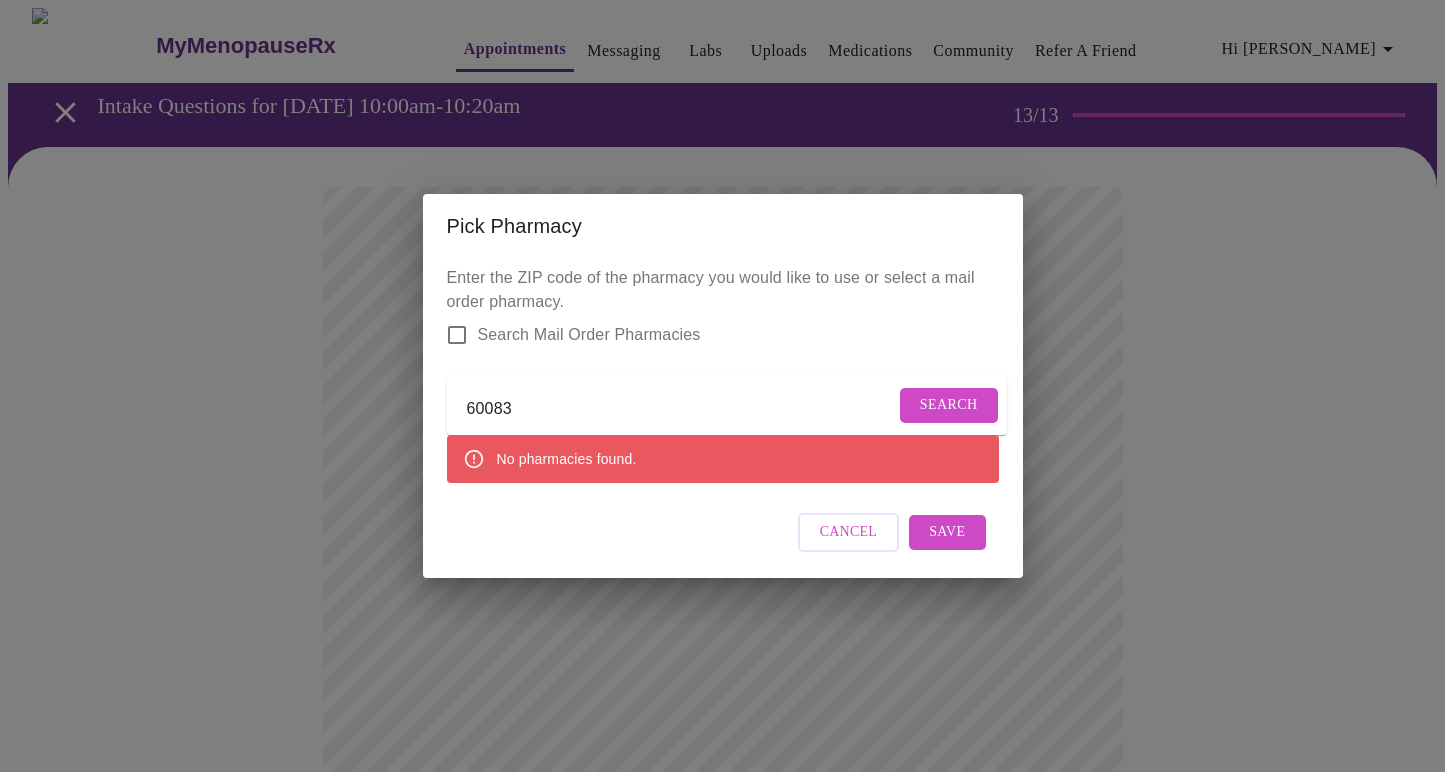 type on "60083" 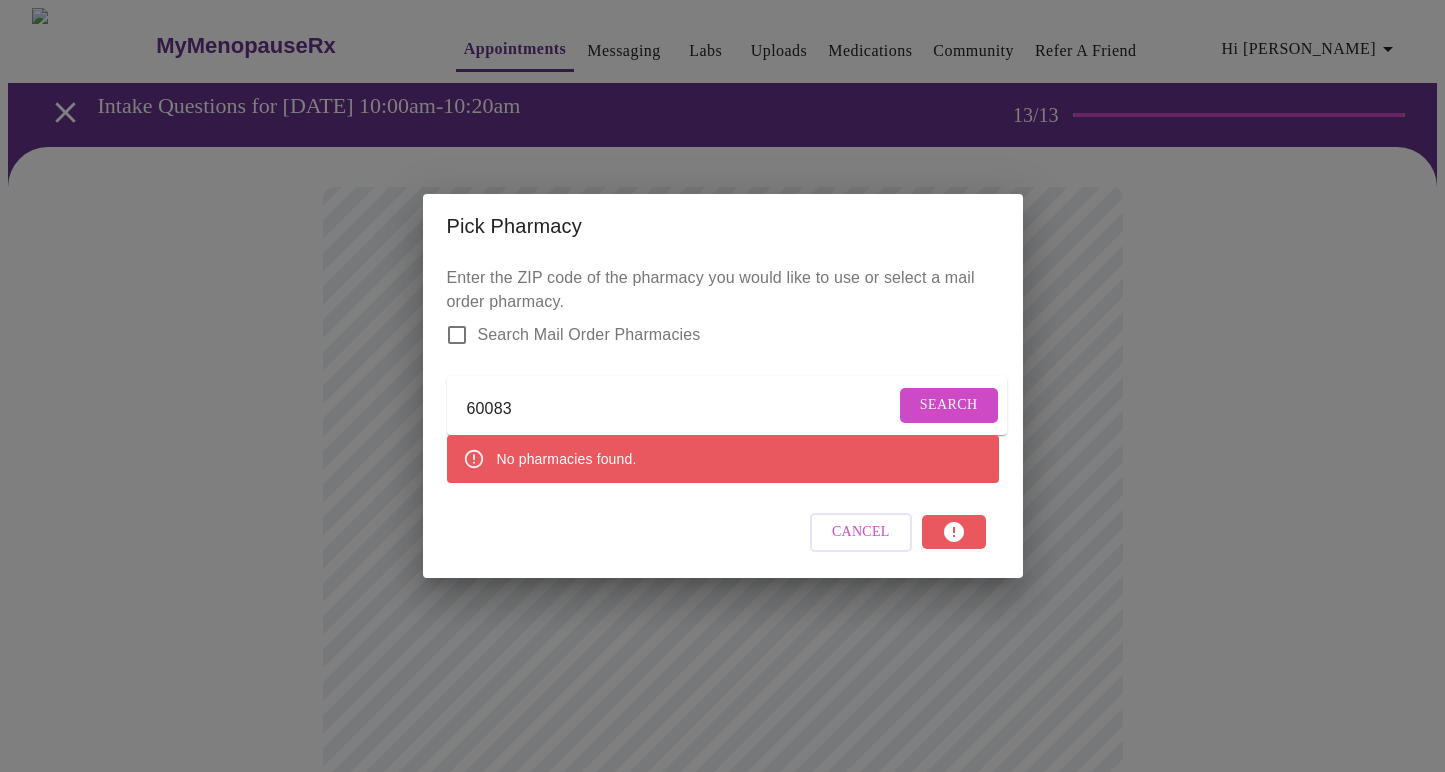 click on "Cancel" at bounding box center (723, 532) 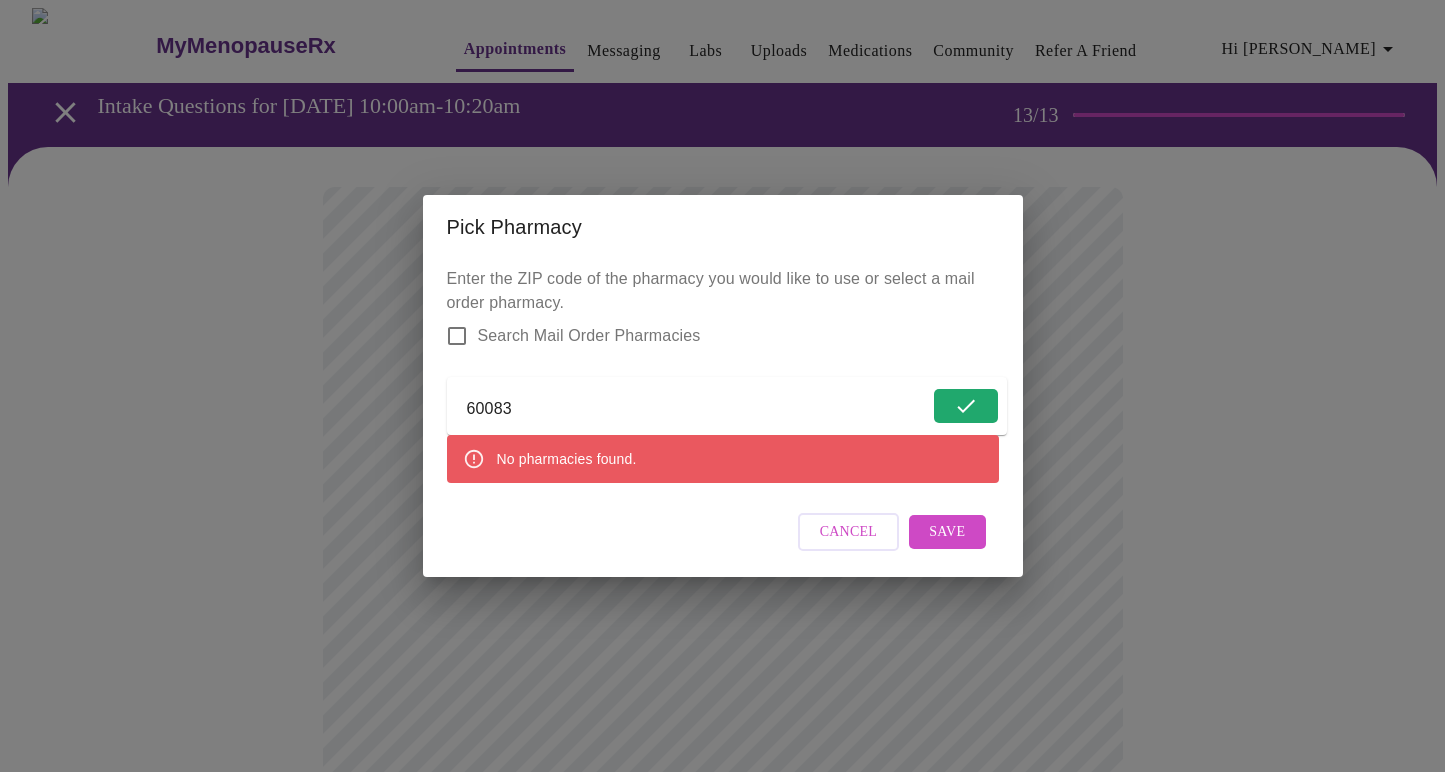 click on "No pharmacies found." at bounding box center [567, 459] 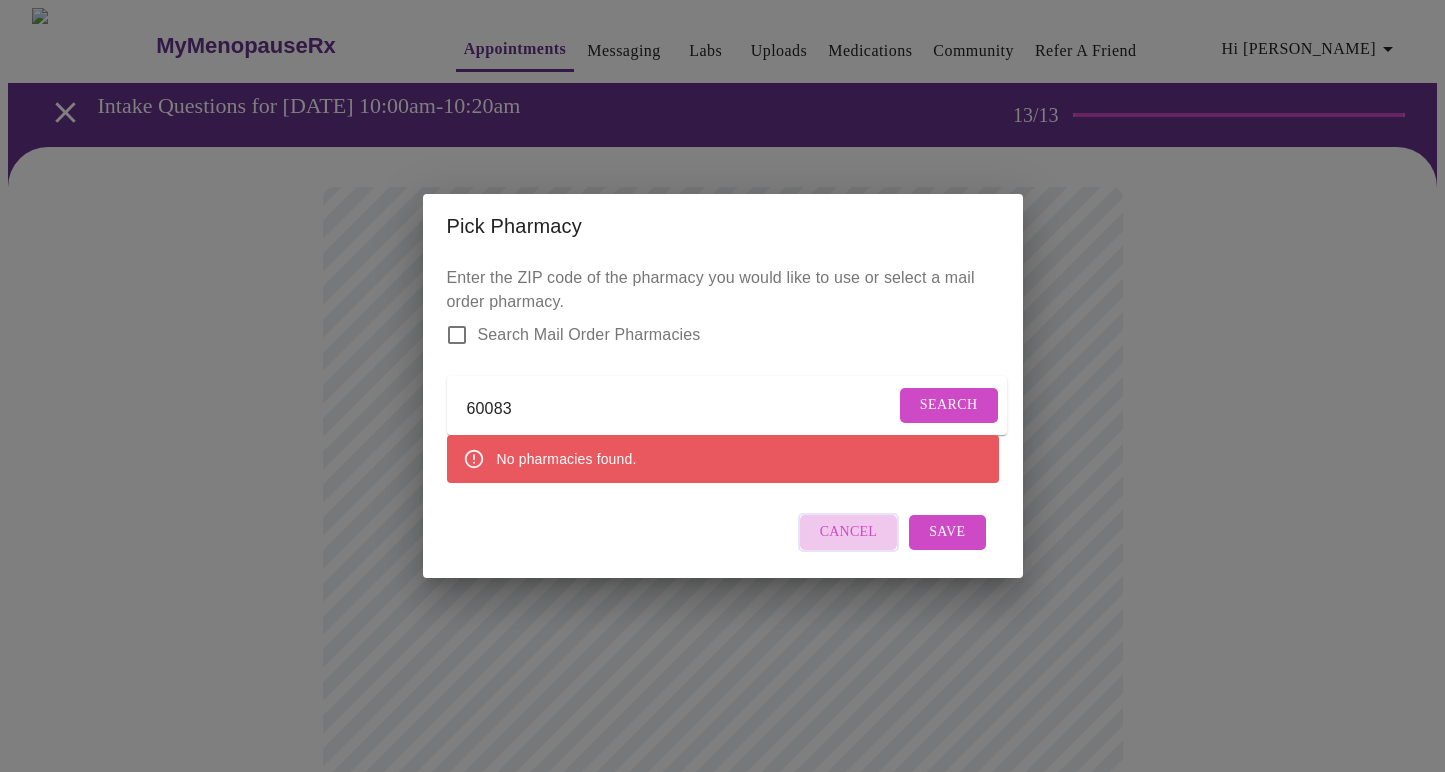 click on "Cancel" at bounding box center [849, 532] 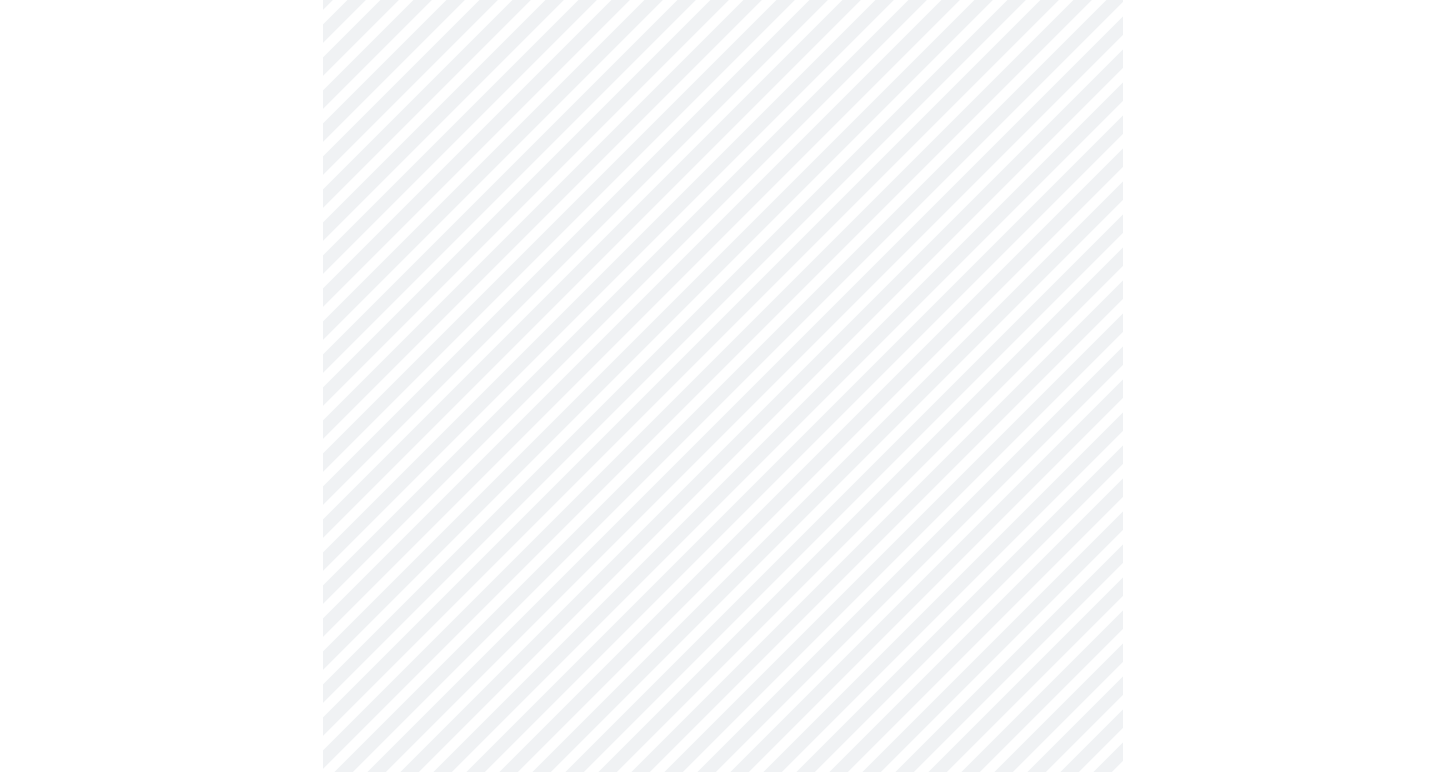 scroll, scrollTop: 0, scrollLeft: 0, axis: both 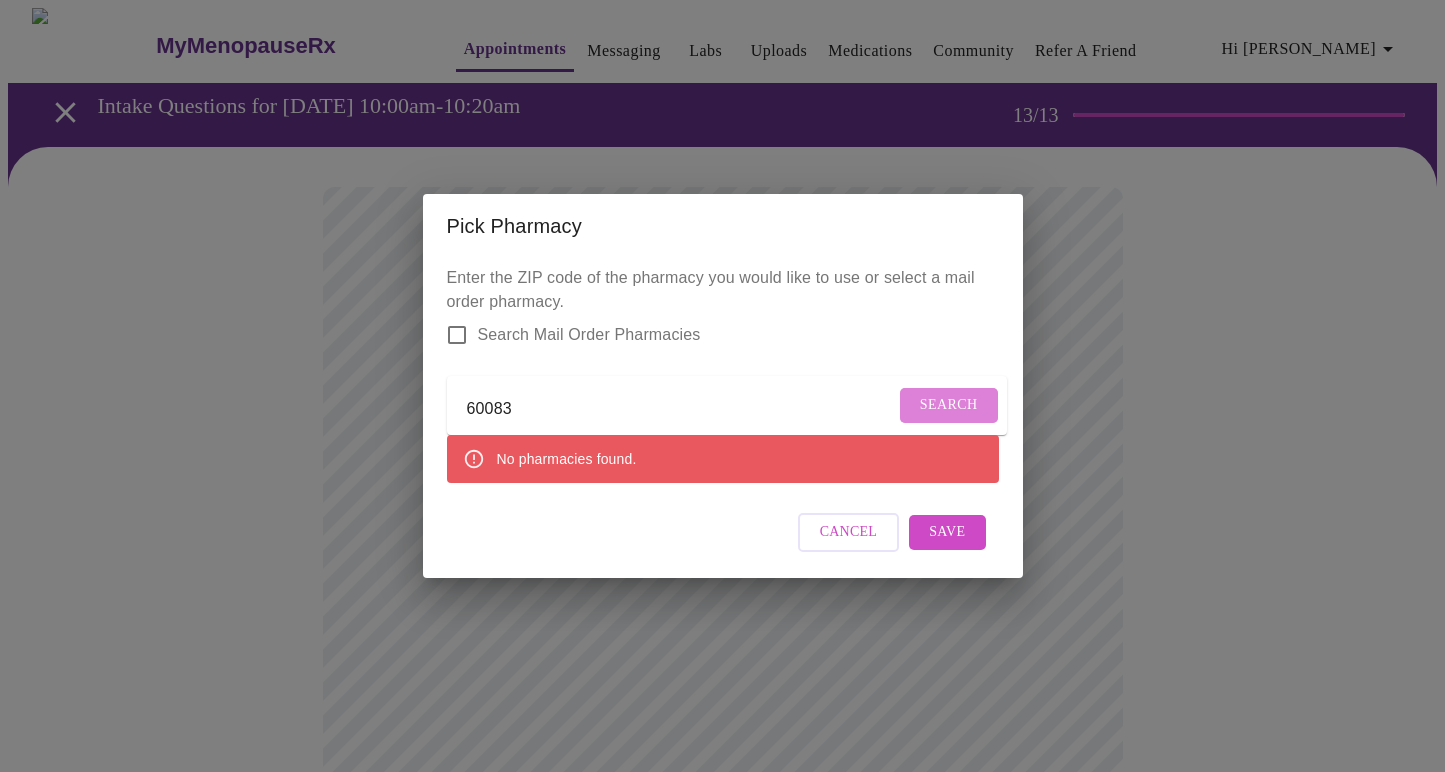 click on "Search" at bounding box center [949, 405] 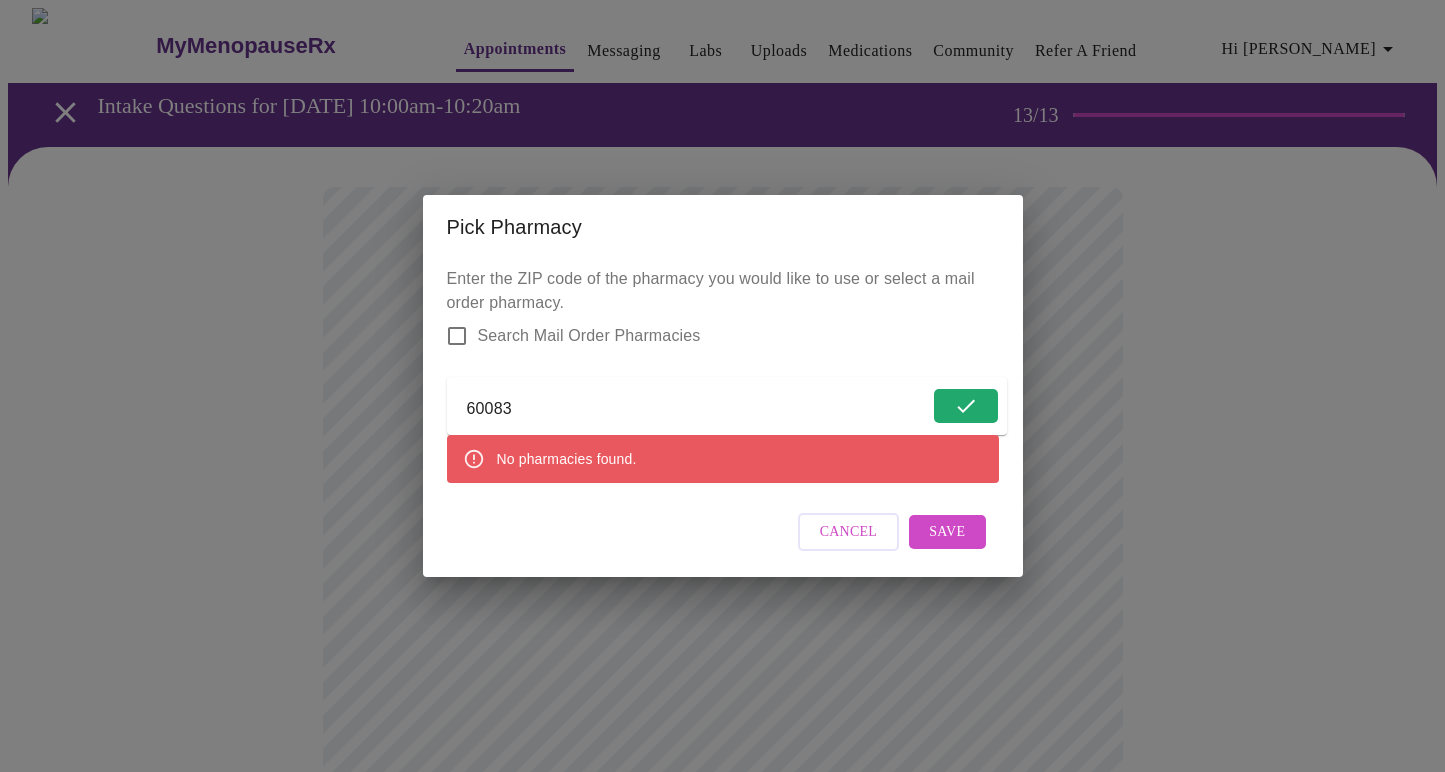 click on "Pick Pharmacy Enter the ZIP code of the pharmacy you would like to use or select a mail order pharmacy. Search Mail Order Pharmacies 60083 No pharmacies found. Cancel Save" at bounding box center [722, 386] 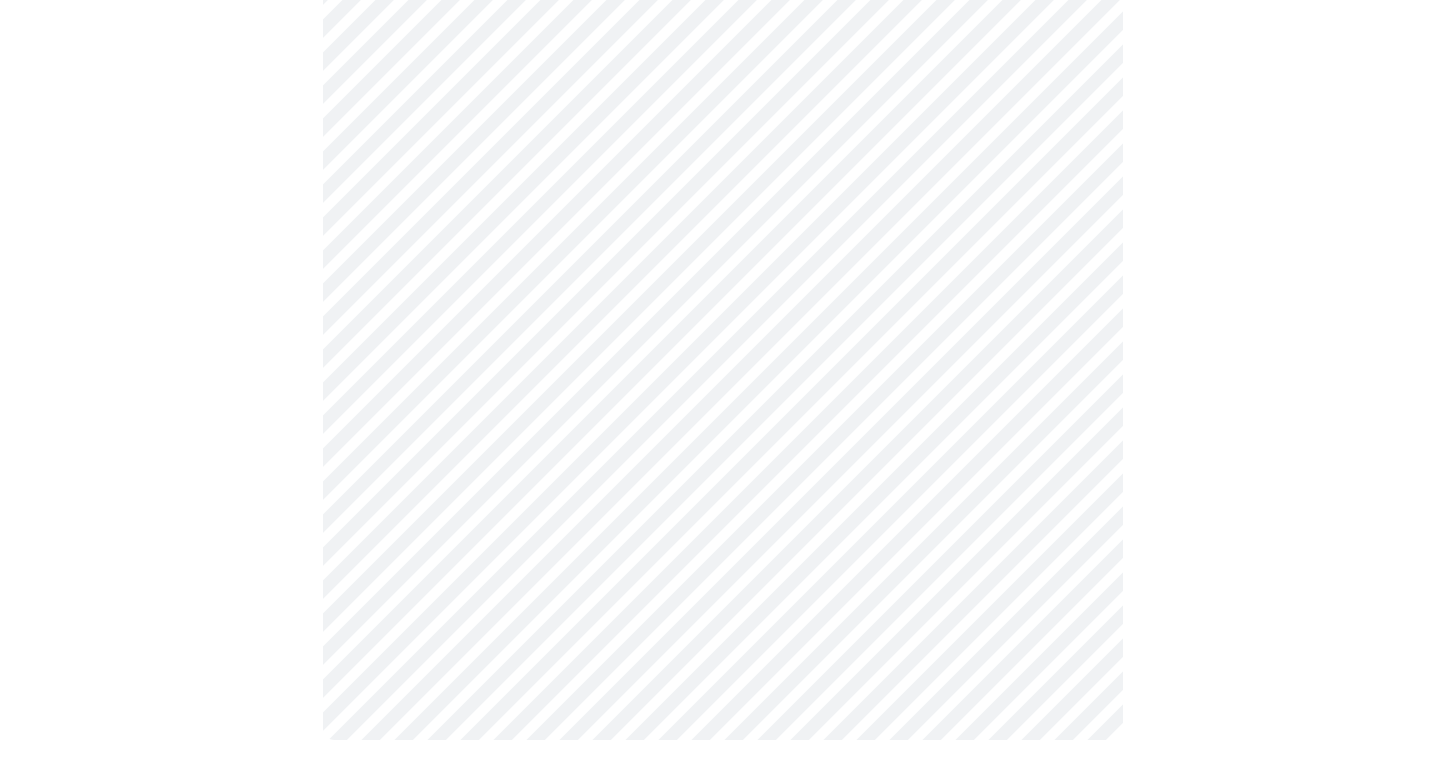 scroll, scrollTop: 0, scrollLeft: 0, axis: both 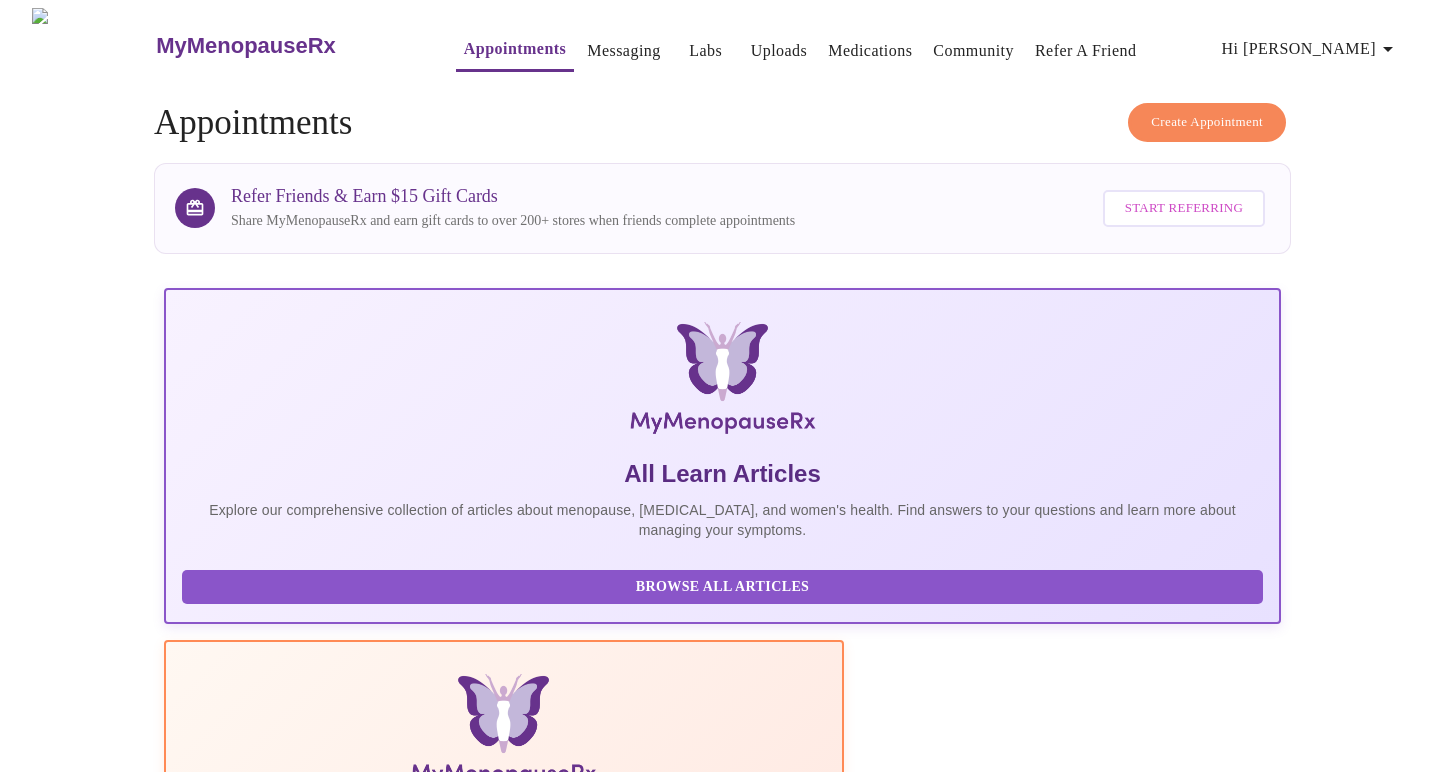 click on "Medications" at bounding box center [870, 51] 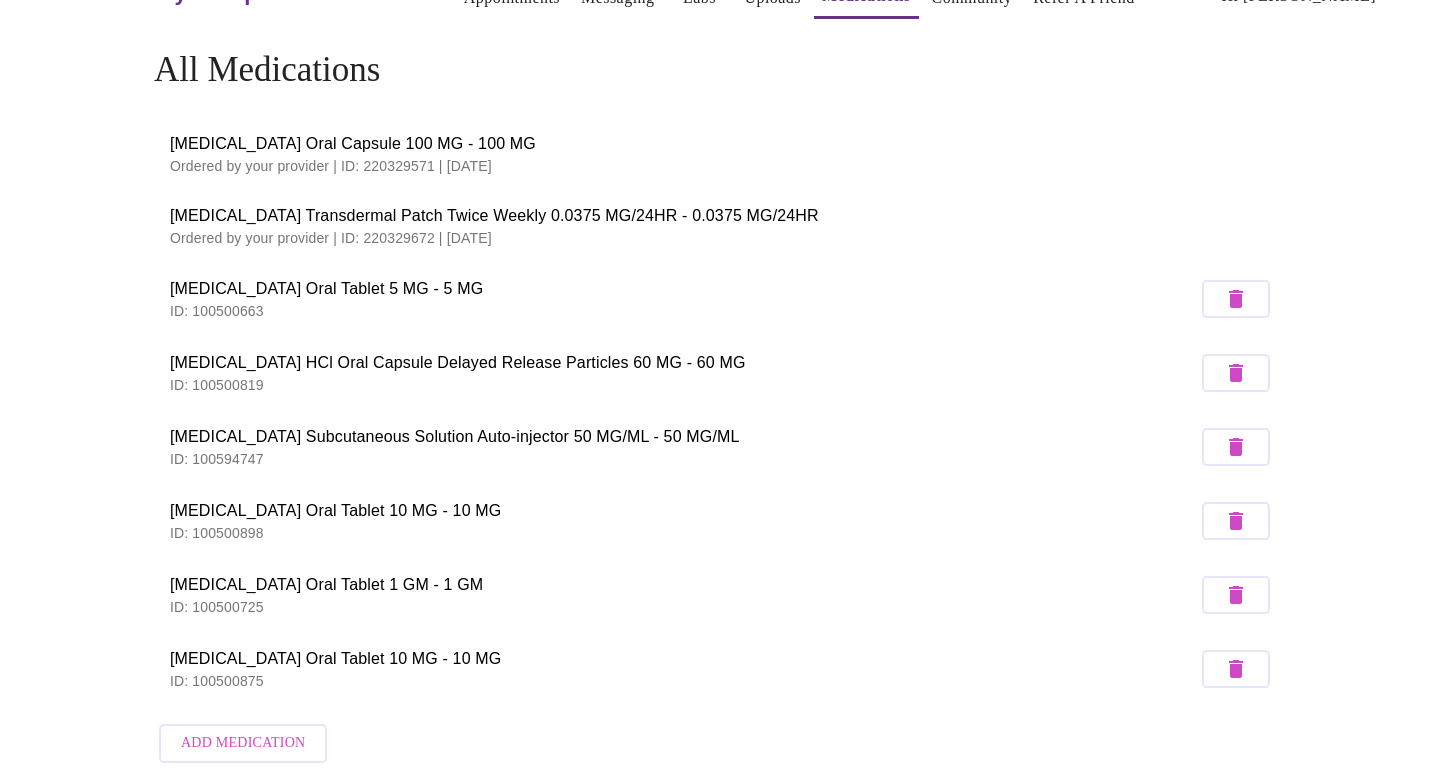 scroll, scrollTop: 0, scrollLeft: 0, axis: both 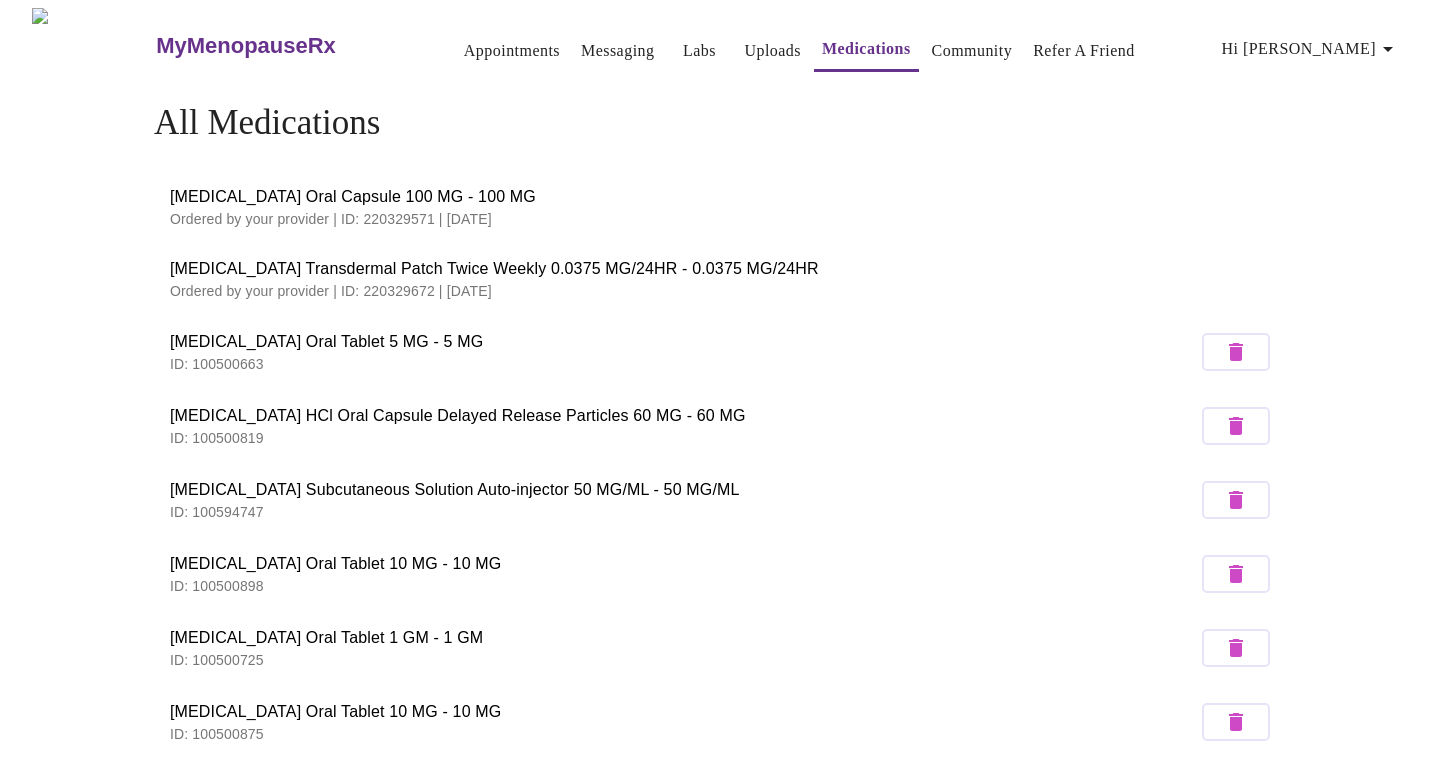 click 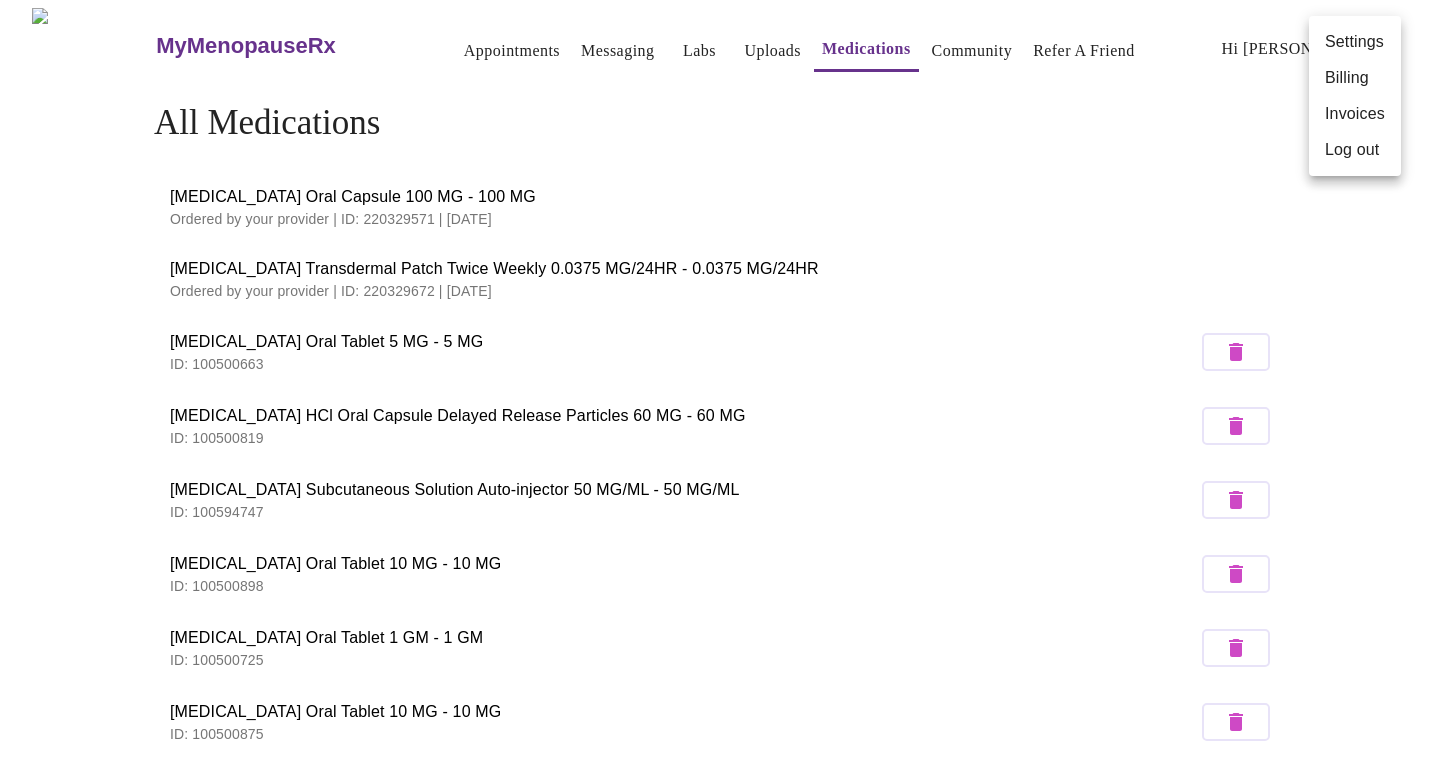 click on "Settings" at bounding box center (1355, 42) 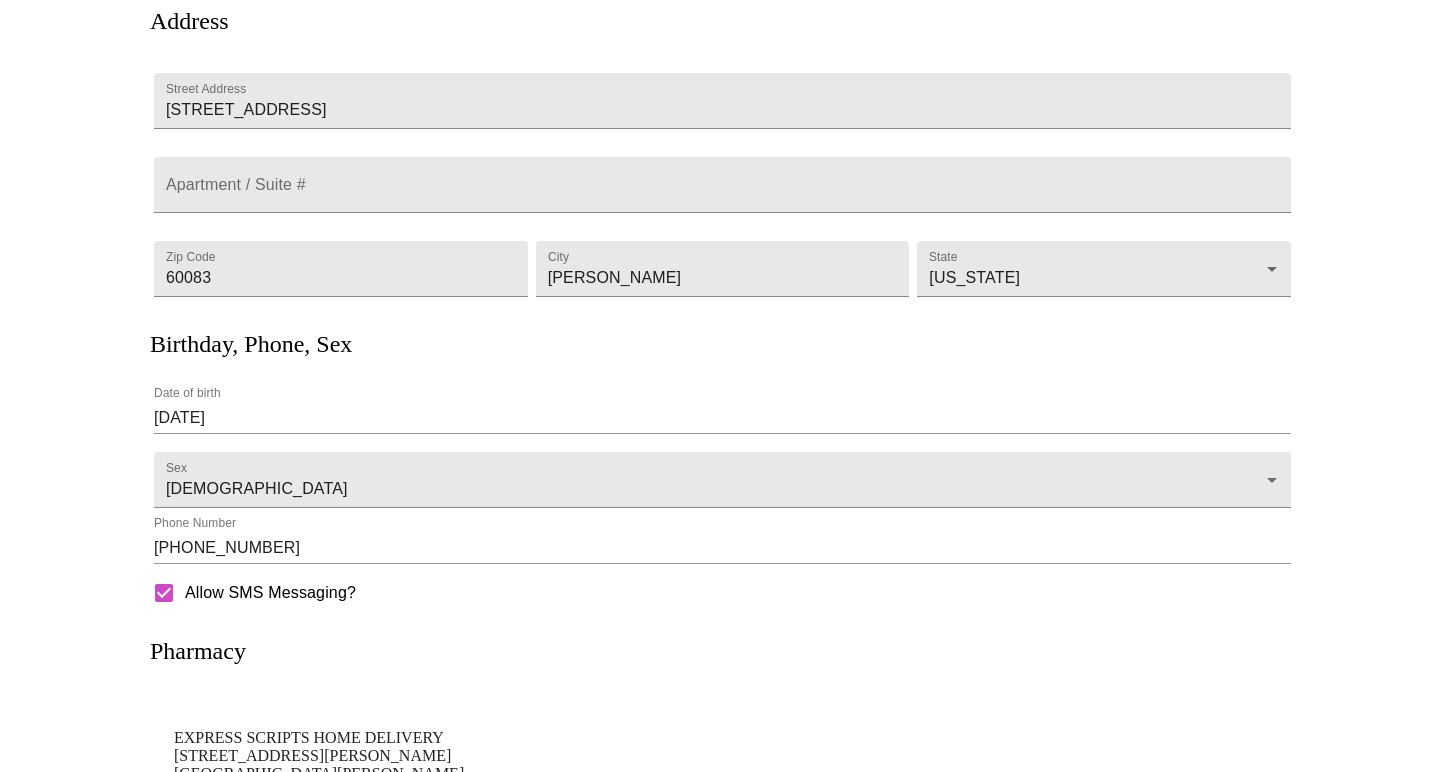 scroll, scrollTop: 342, scrollLeft: 0, axis: vertical 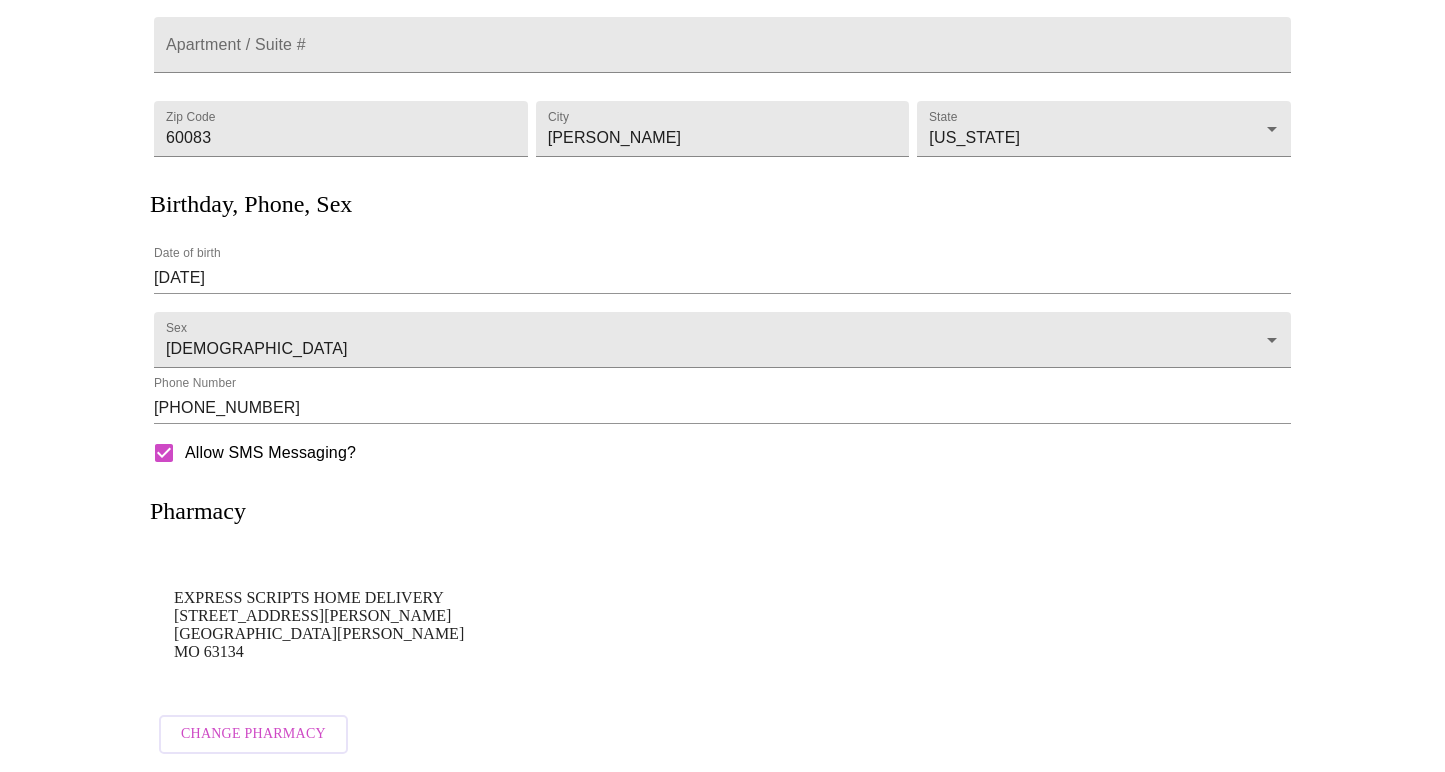 click on "Change Pharmacy" at bounding box center (253, 734) 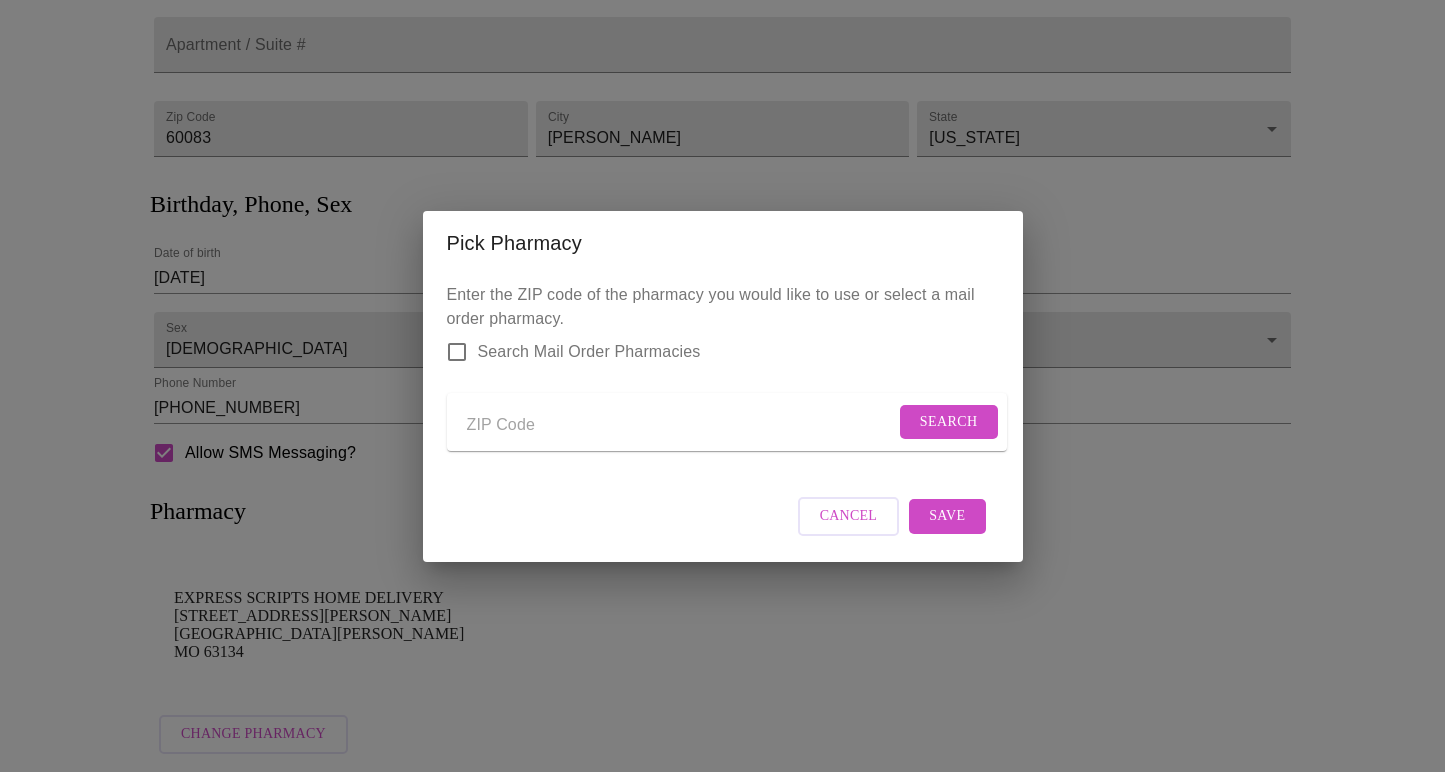 click at bounding box center (681, 426) 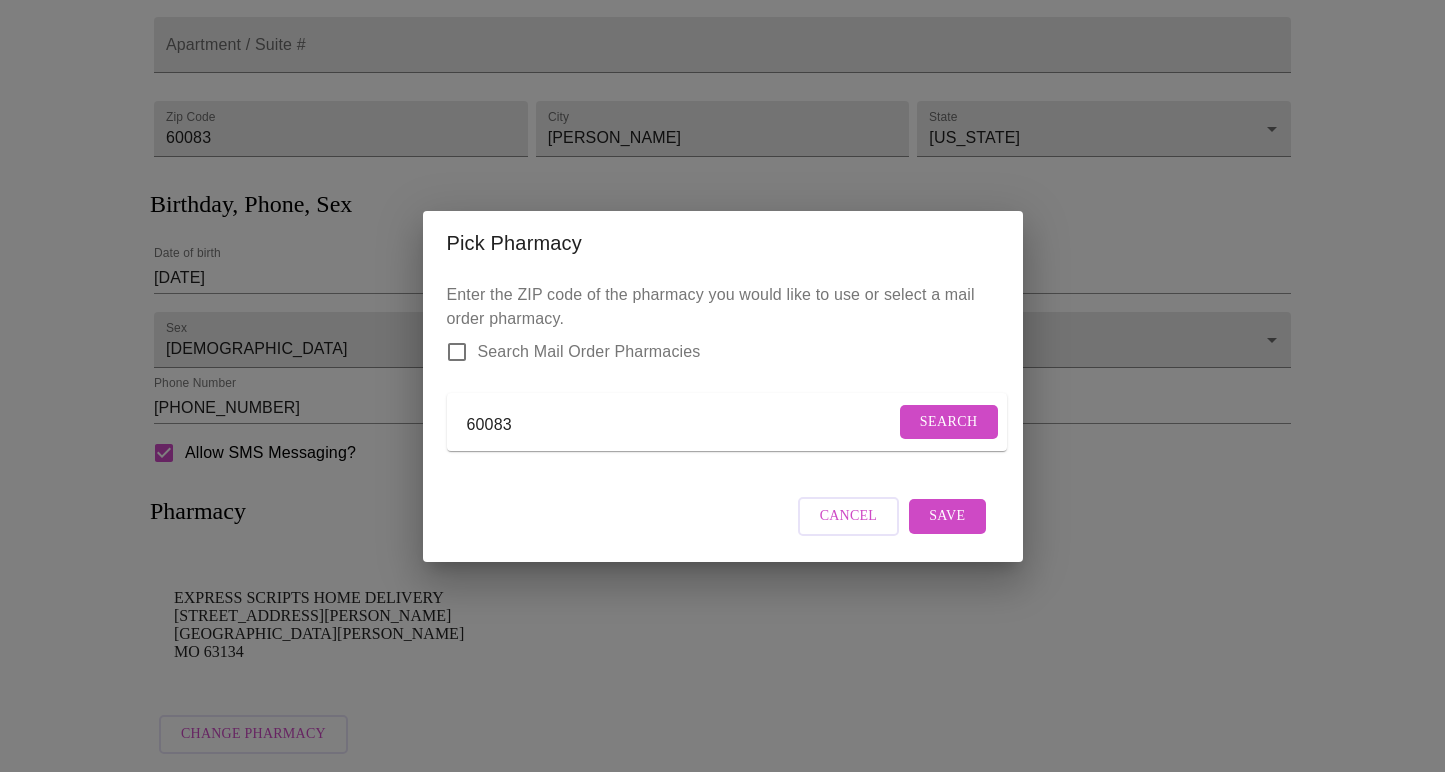 type on "60083" 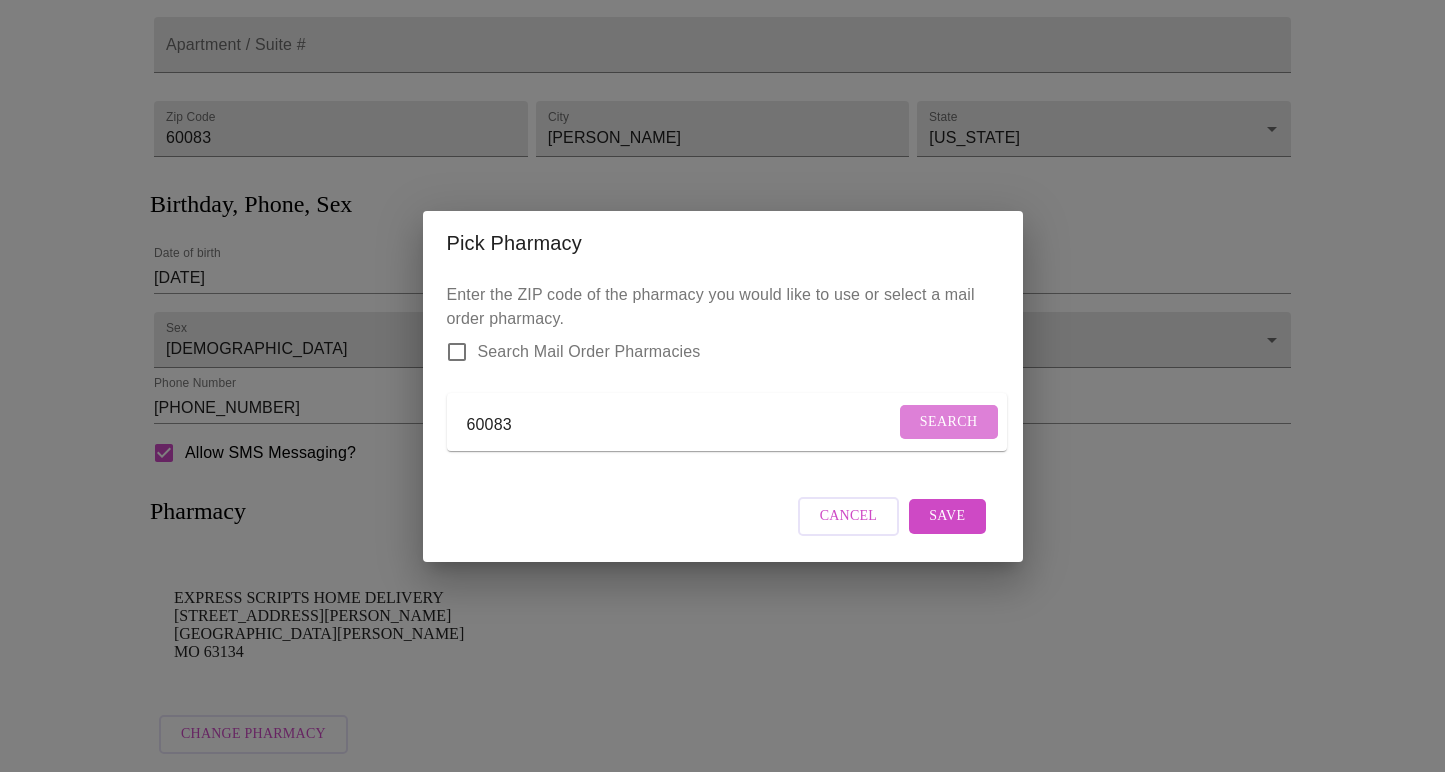 click on "Search" at bounding box center [949, 422] 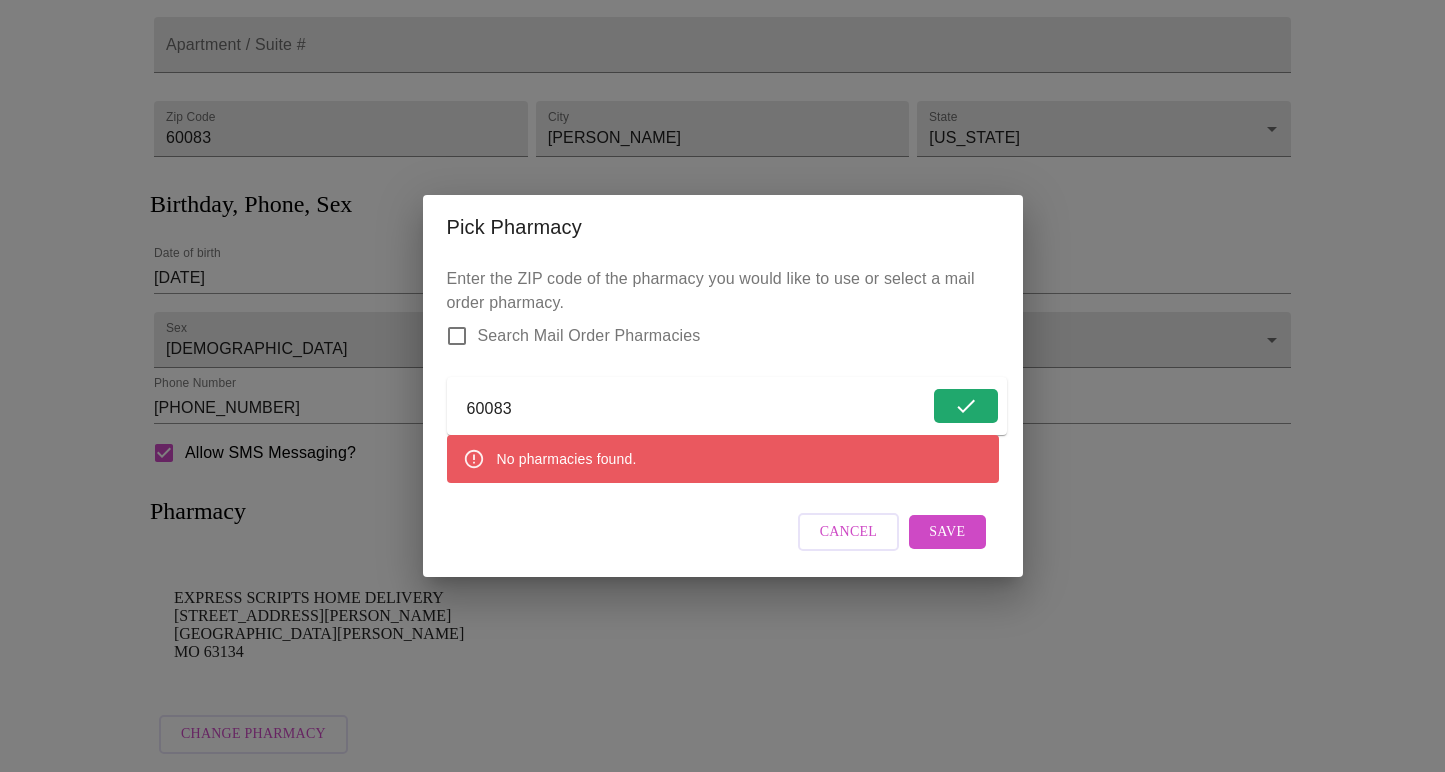 click on "Cancel" at bounding box center (849, 532) 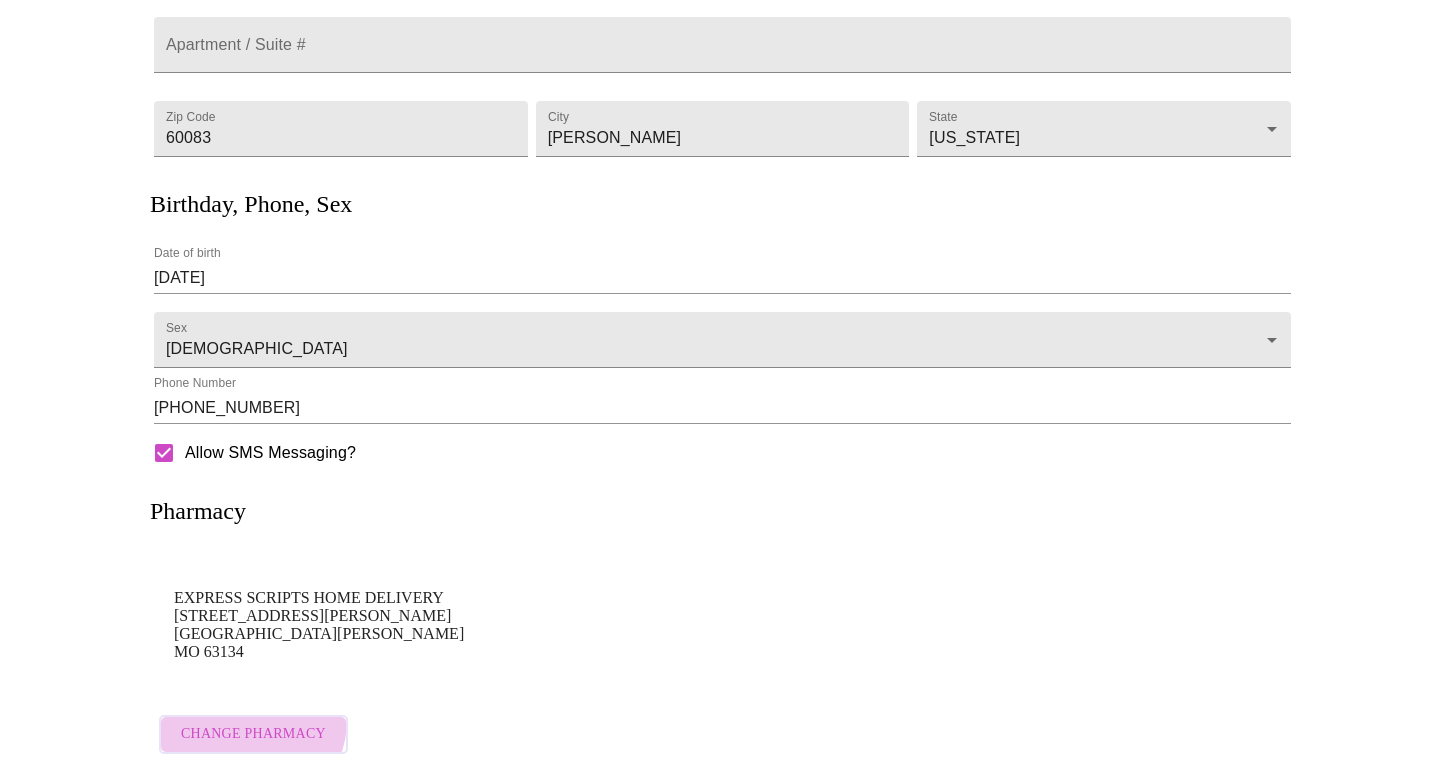 click on "Change Pharmacy" at bounding box center [253, 734] 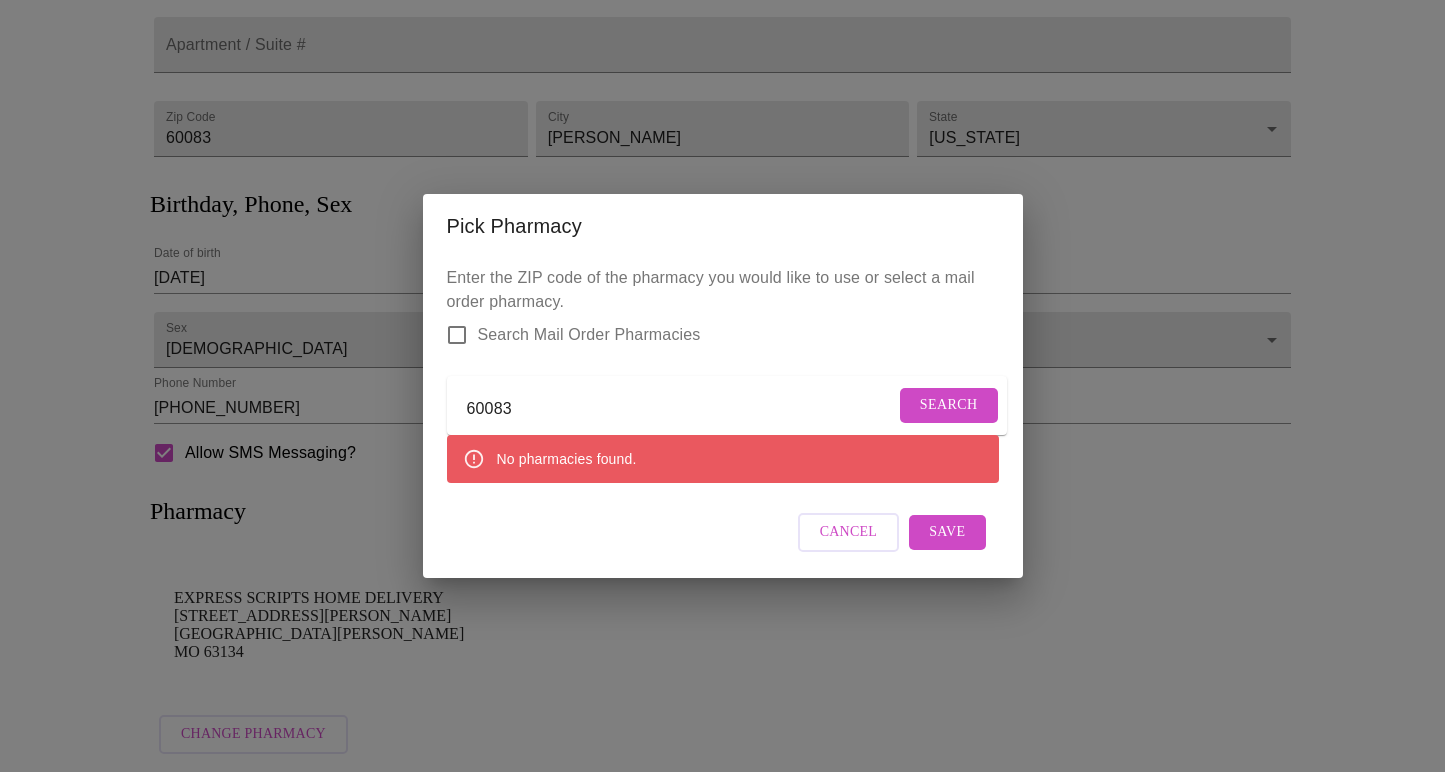 click on "Pick Pharmacy Enter the ZIP code of the pharmacy you would like to use or select a mail order pharmacy. Search Mail Order Pharmacies 60083 Search No pharmacies found. Cancel Save" at bounding box center (722, 386) 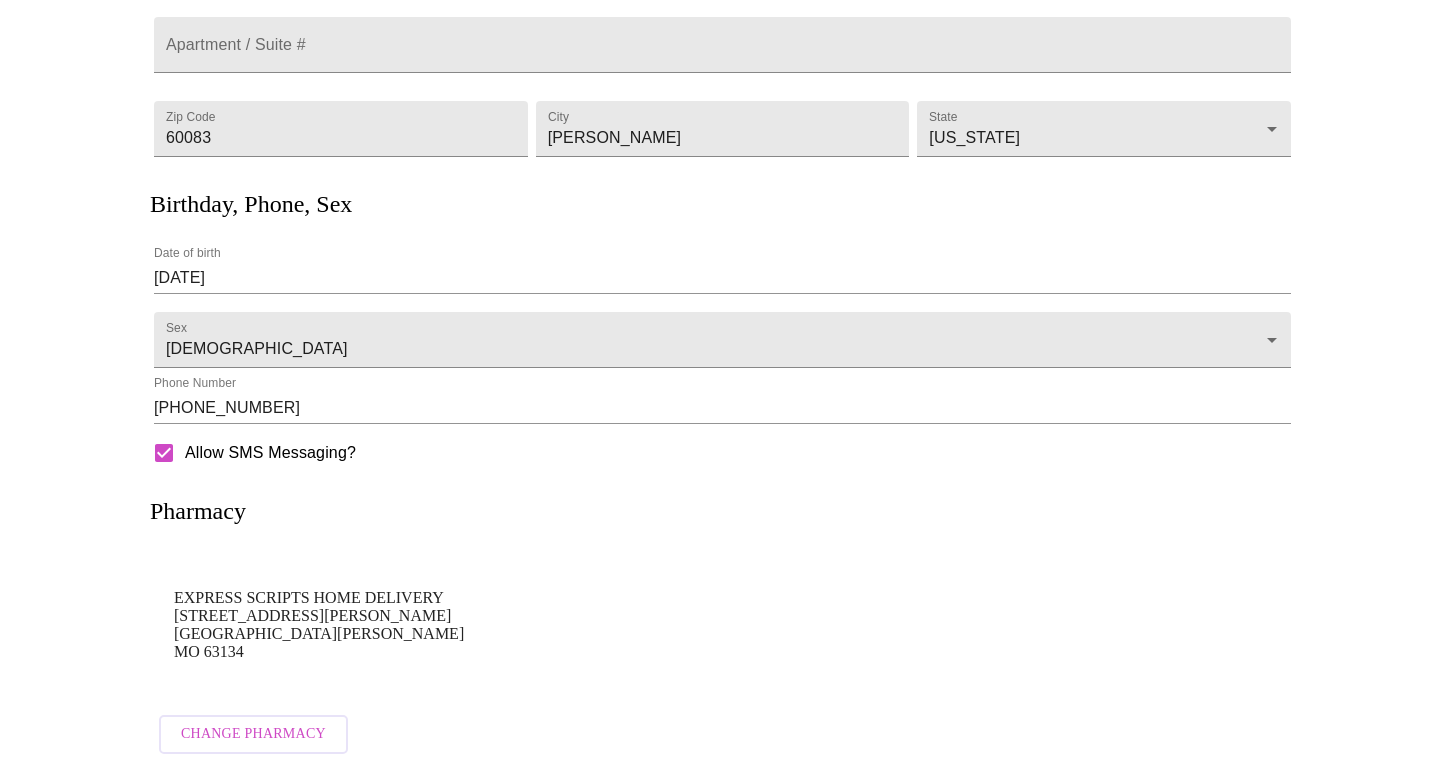scroll, scrollTop: 0, scrollLeft: 0, axis: both 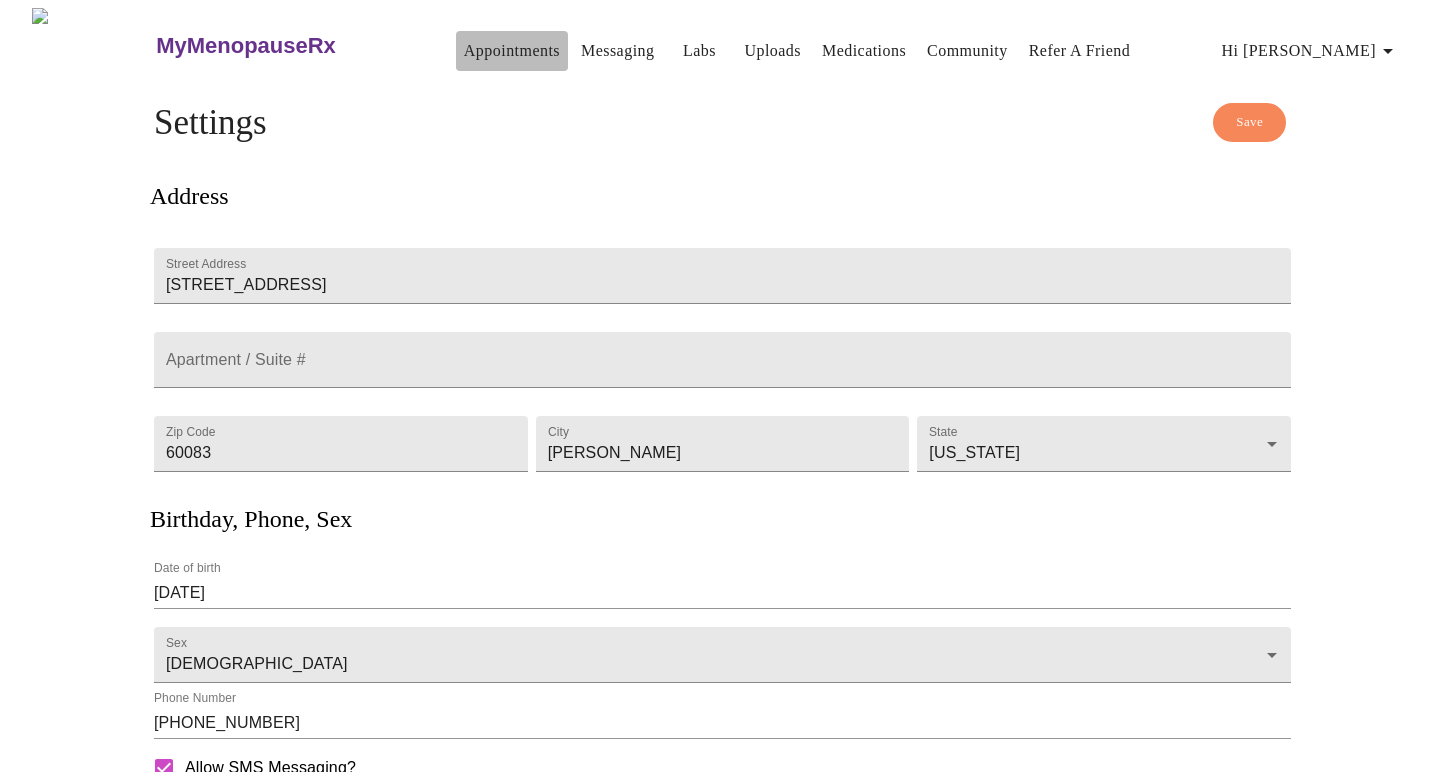 click on "Appointments" at bounding box center [512, 51] 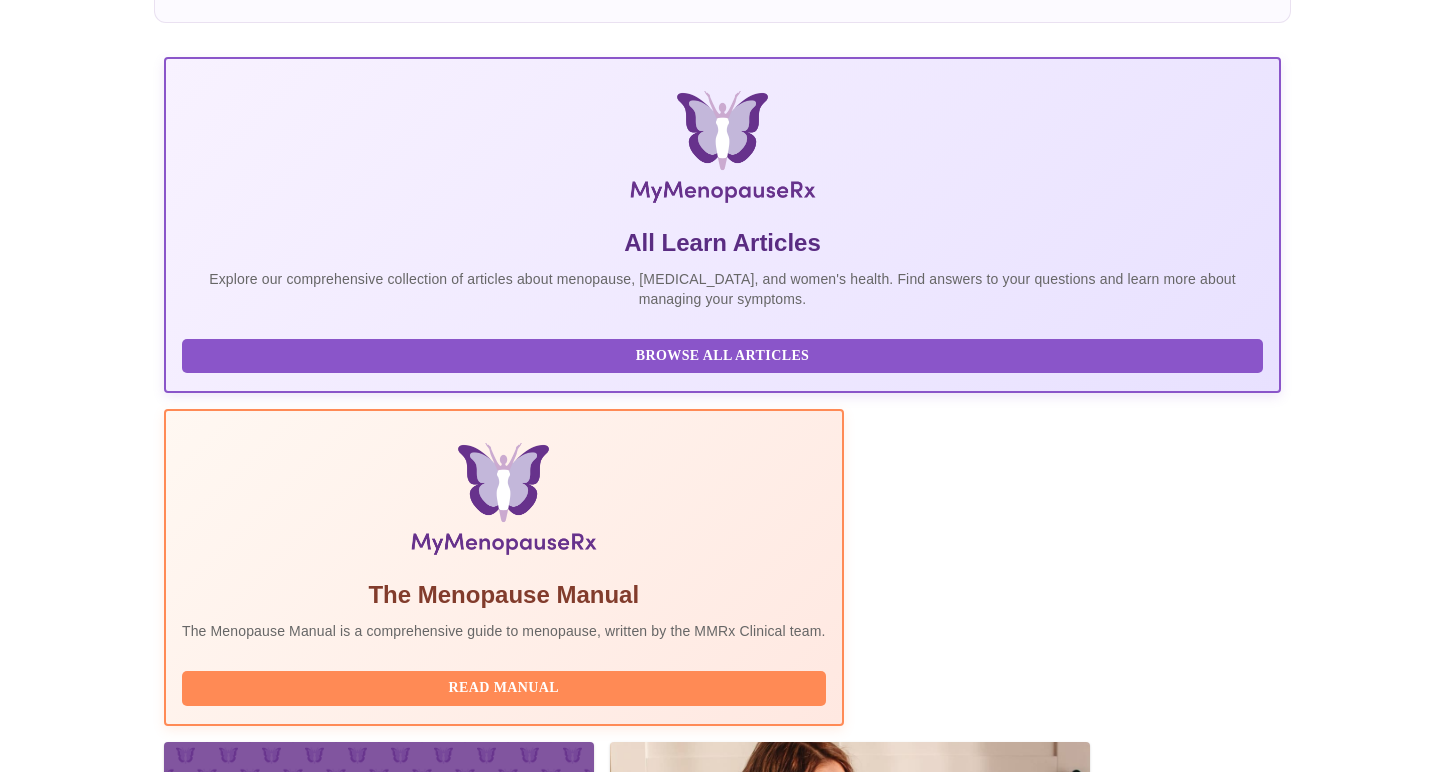 scroll, scrollTop: 0, scrollLeft: 0, axis: both 